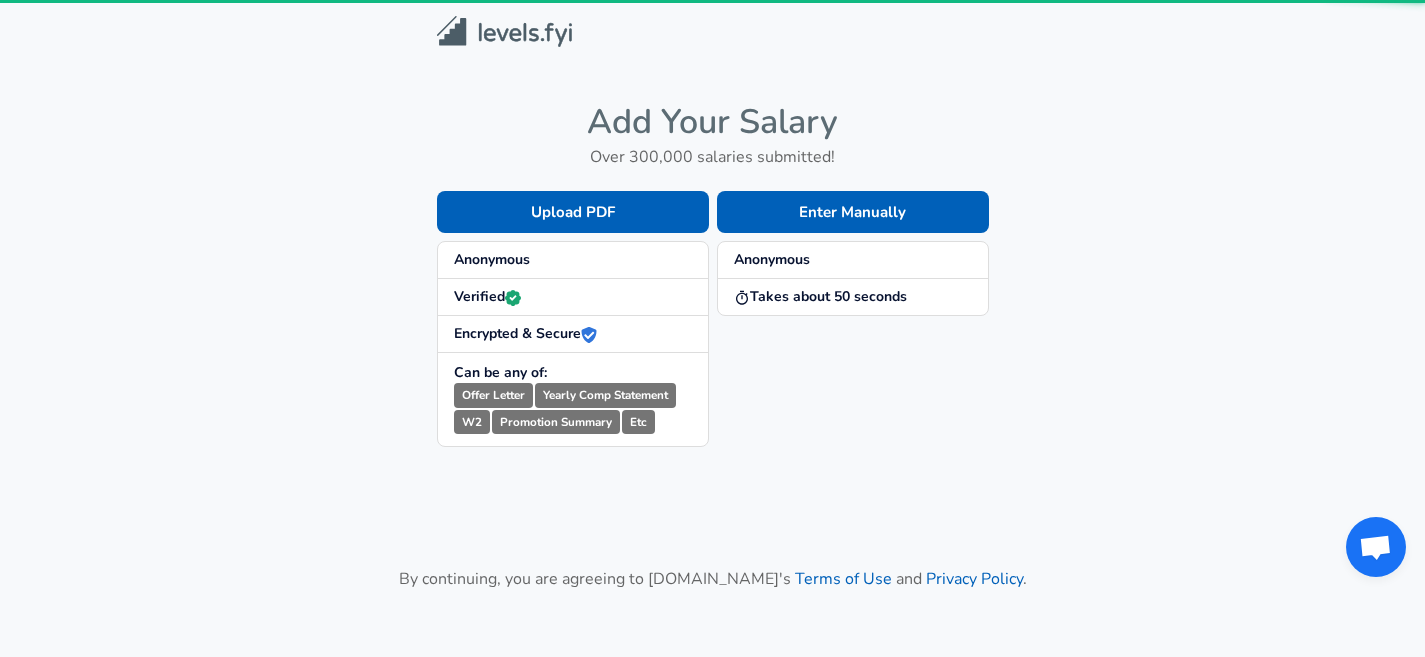scroll, scrollTop: 0, scrollLeft: 0, axis: both 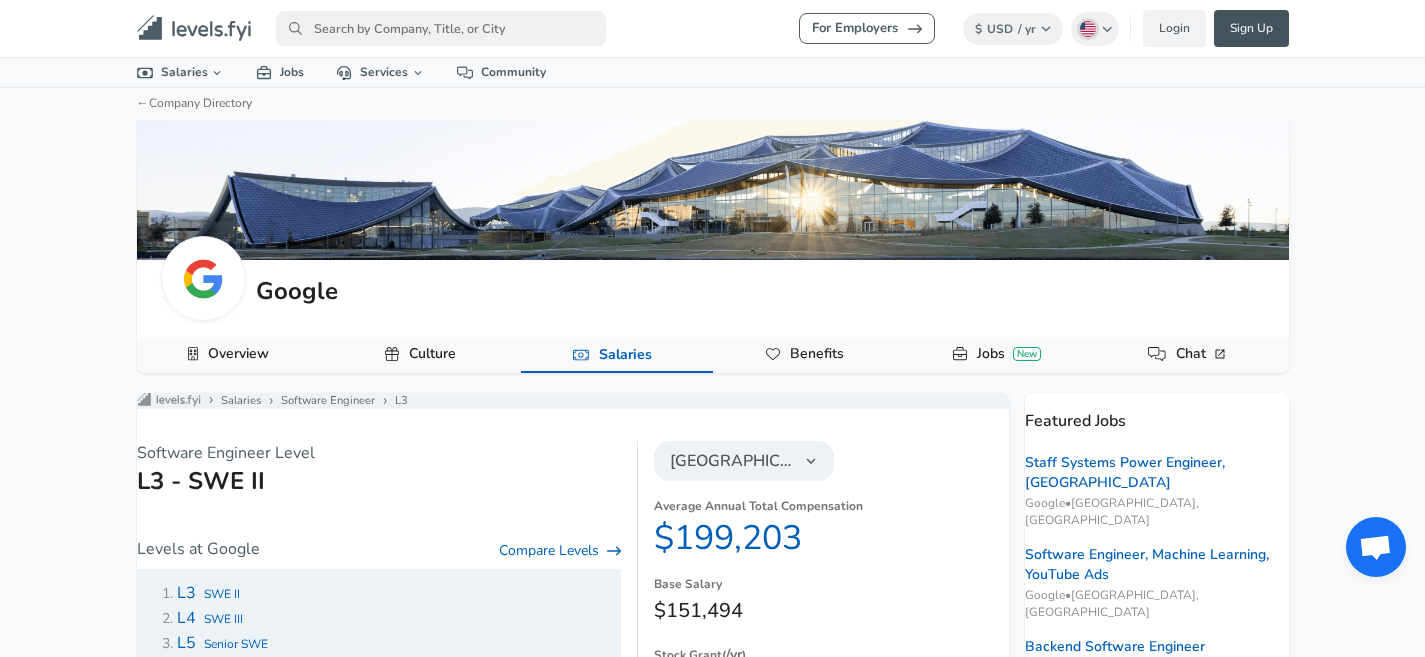 click on "Sign Up" at bounding box center [1251, 28] 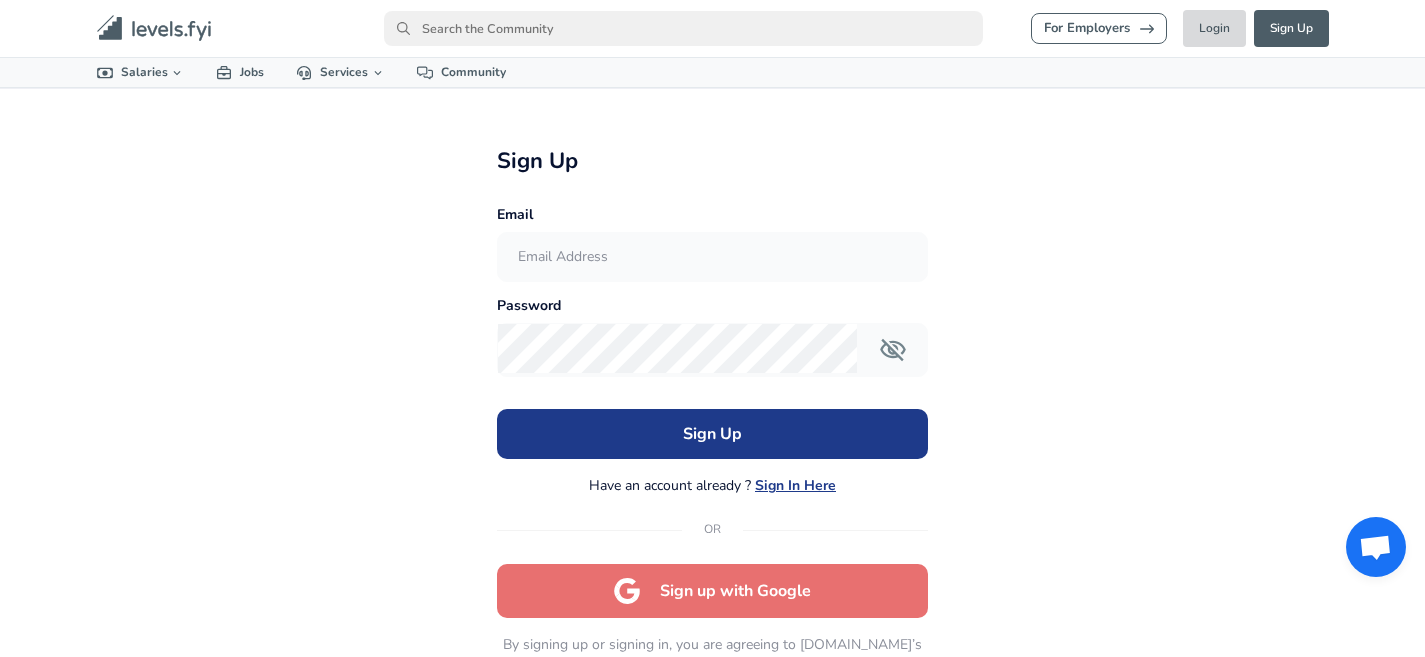 click on "Login" at bounding box center [1214, 28] 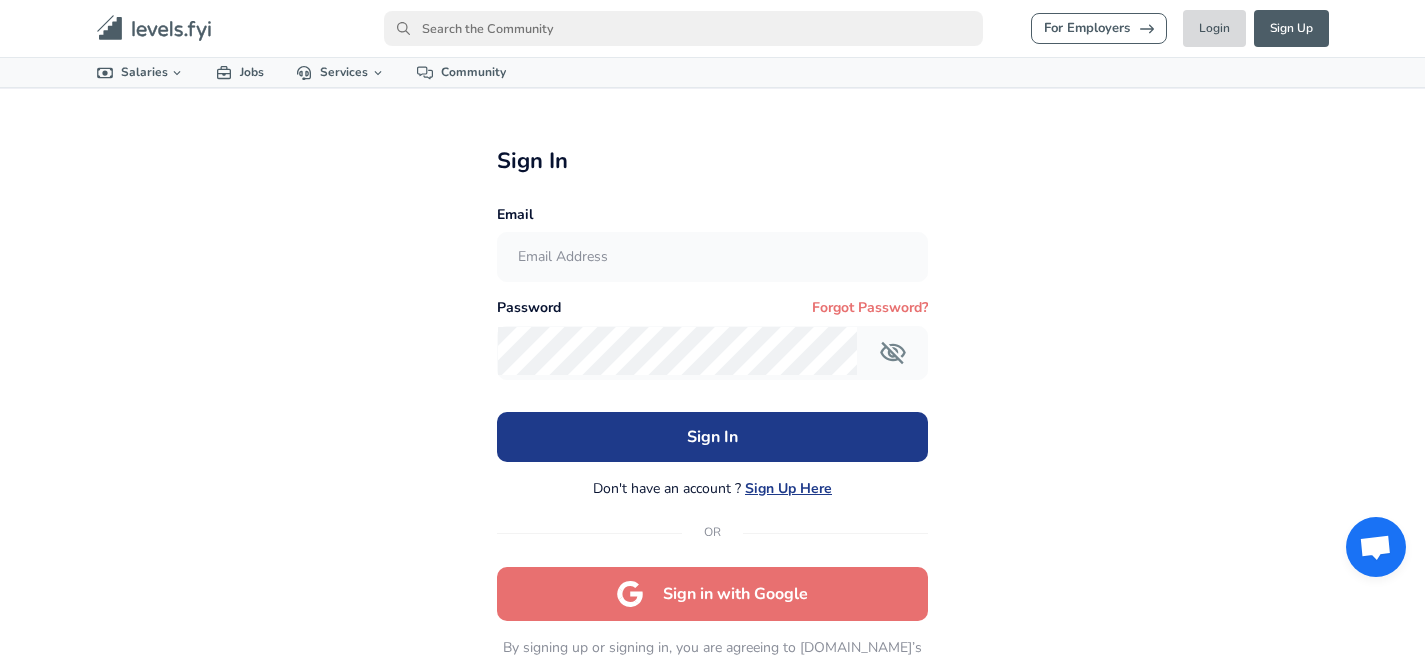 click on "Login" at bounding box center [1214, 28] 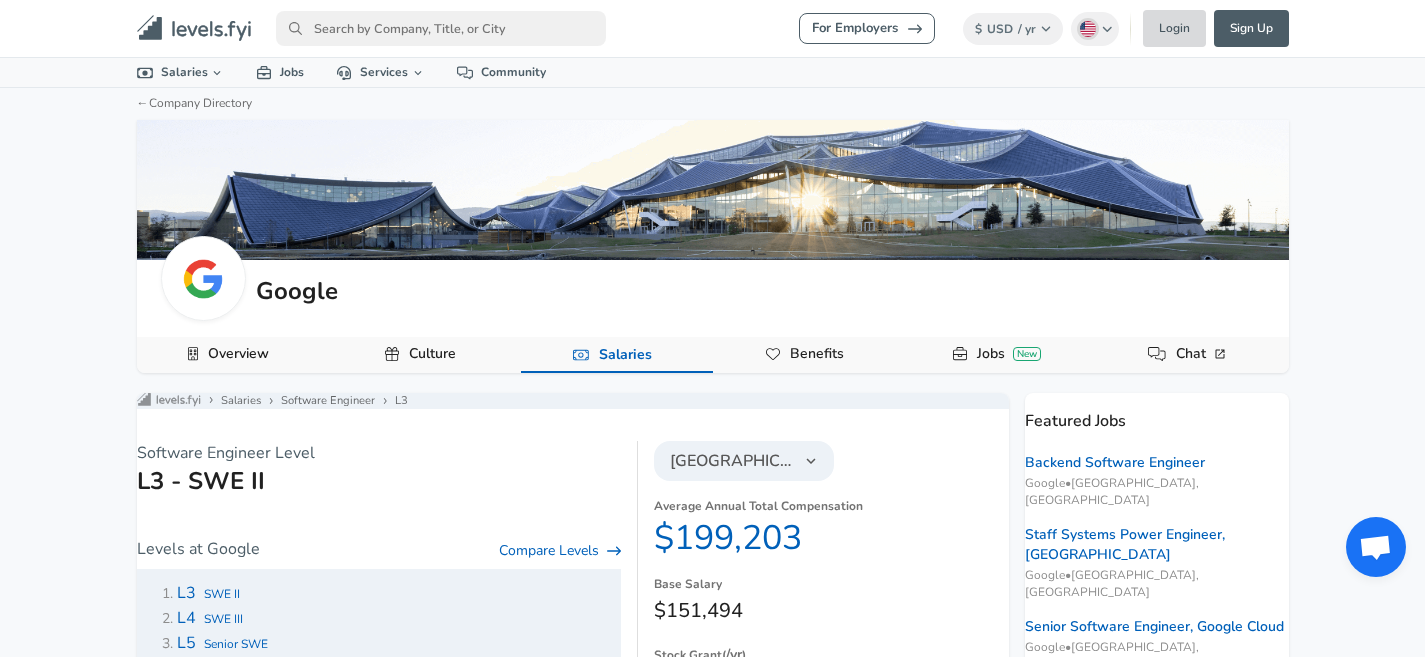 click on "Login" at bounding box center [1174, 28] 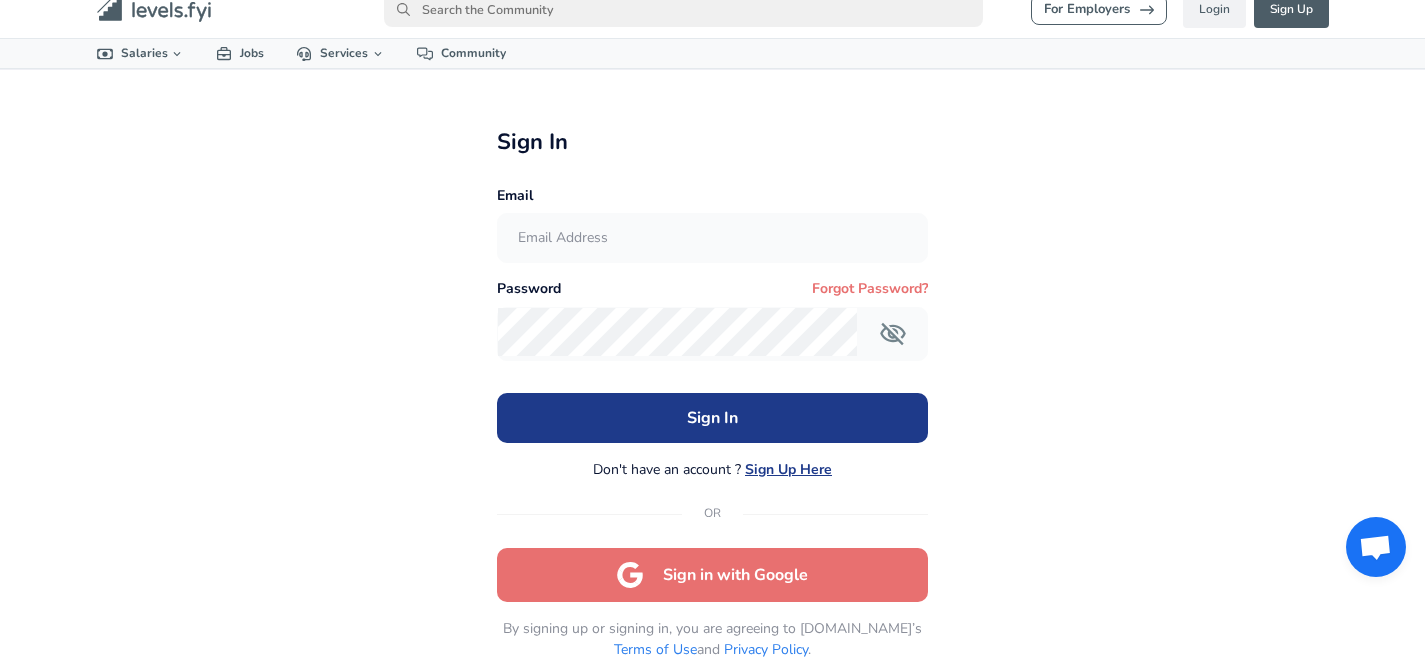 scroll, scrollTop: 77, scrollLeft: 0, axis: vertical 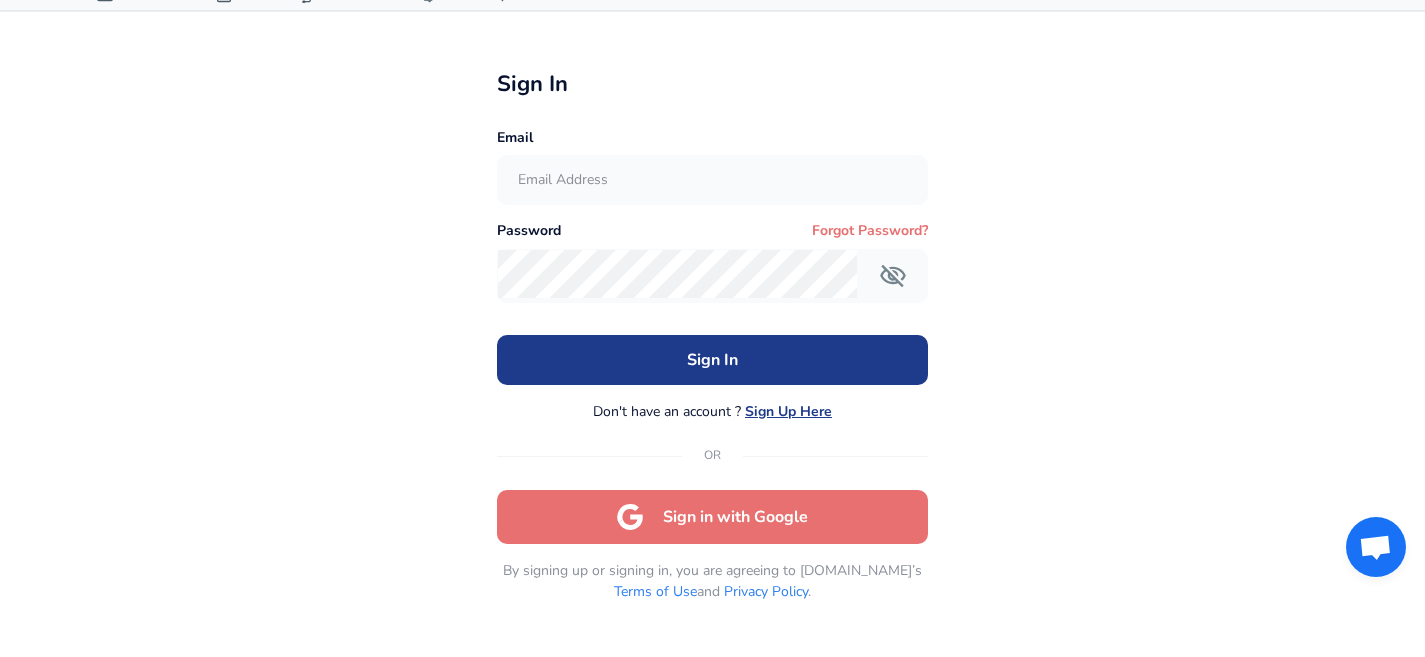 click on "Sign in with Google" at bounding box center (712, 517) 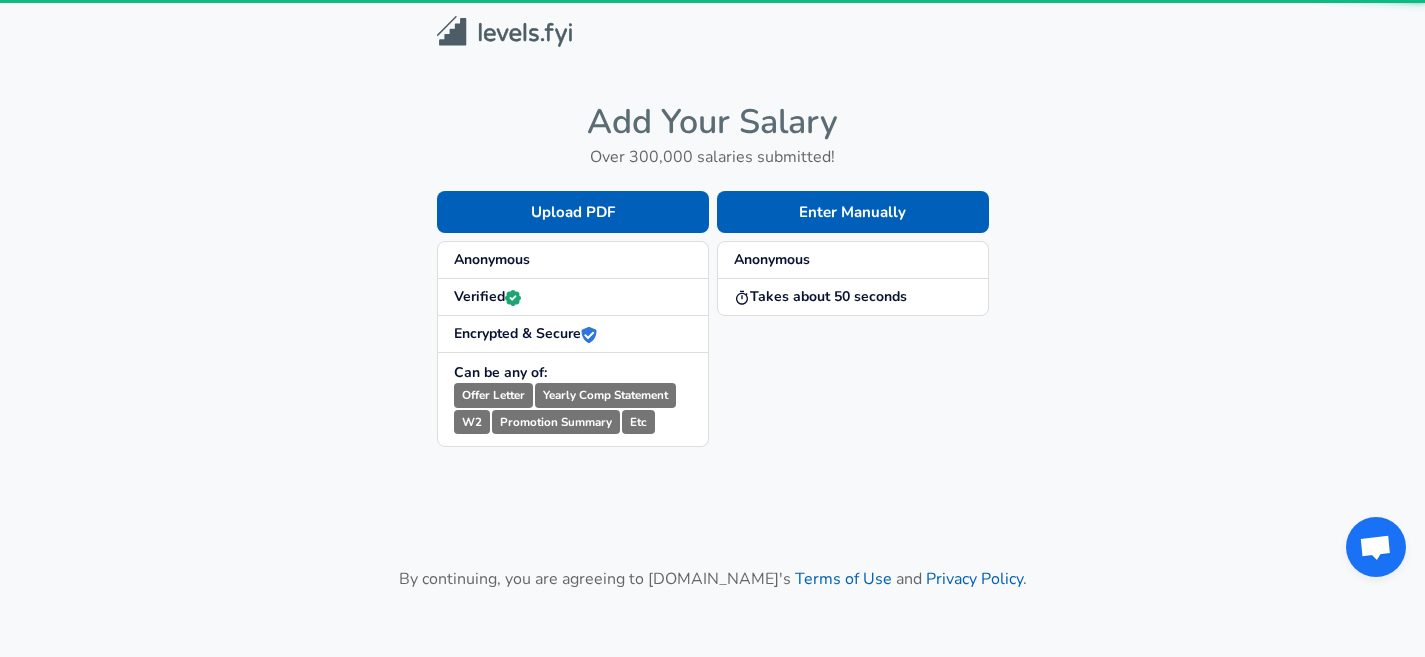 scroll, scrollTop: 0, scrollLeft: 0, axis: both 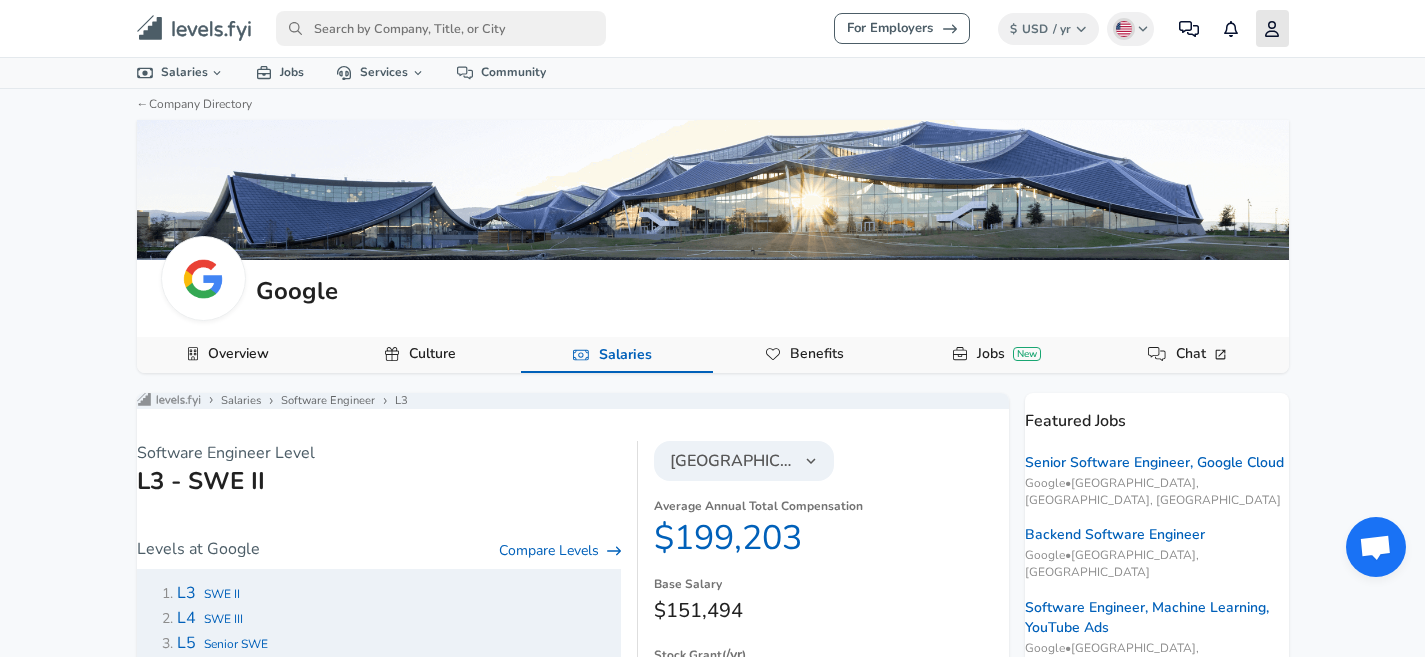 click 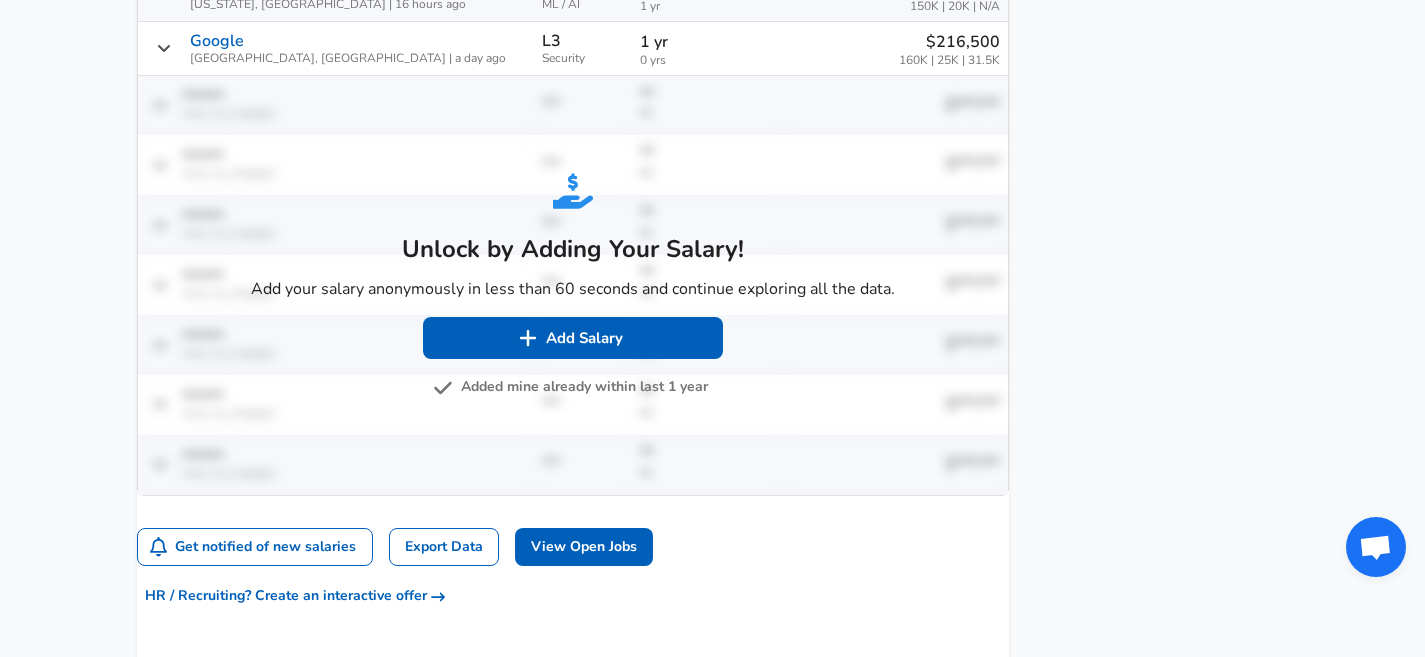scroll, scrollTop: 1674, scrollLeft: 0, axis: vertical 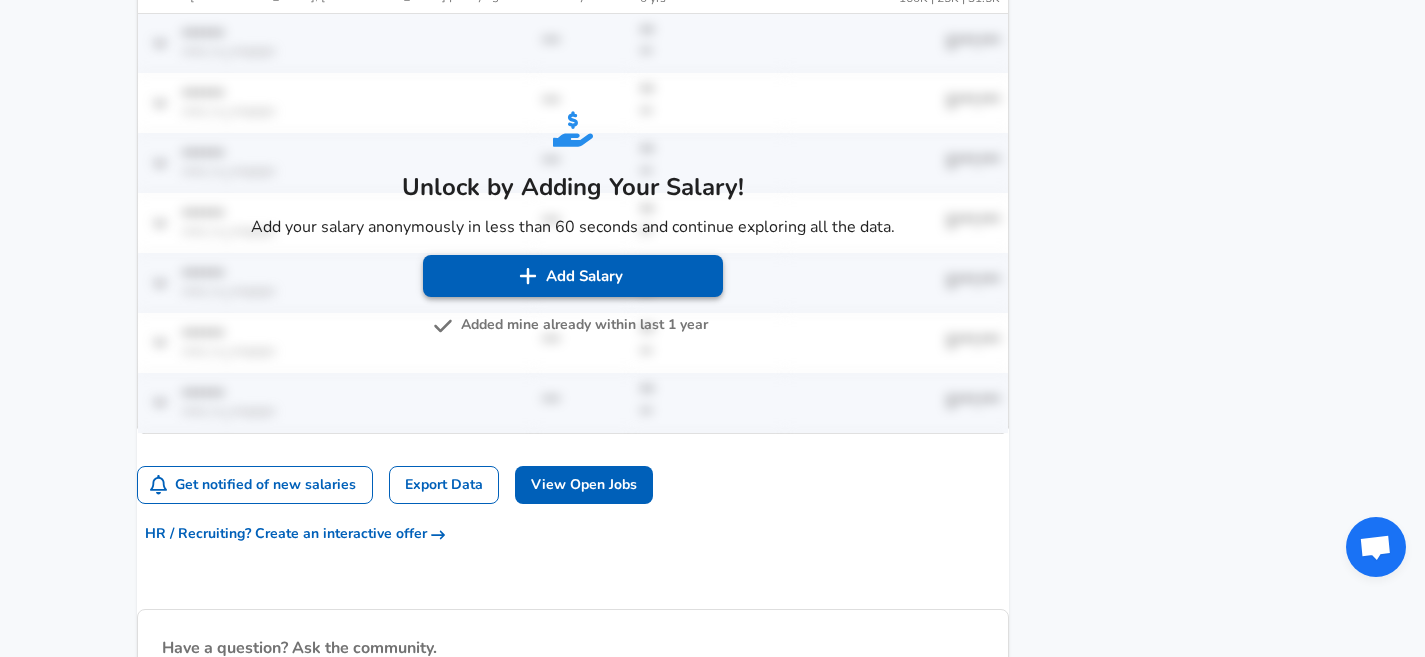 click on "Add Salary" at bounding box center [573, 276] 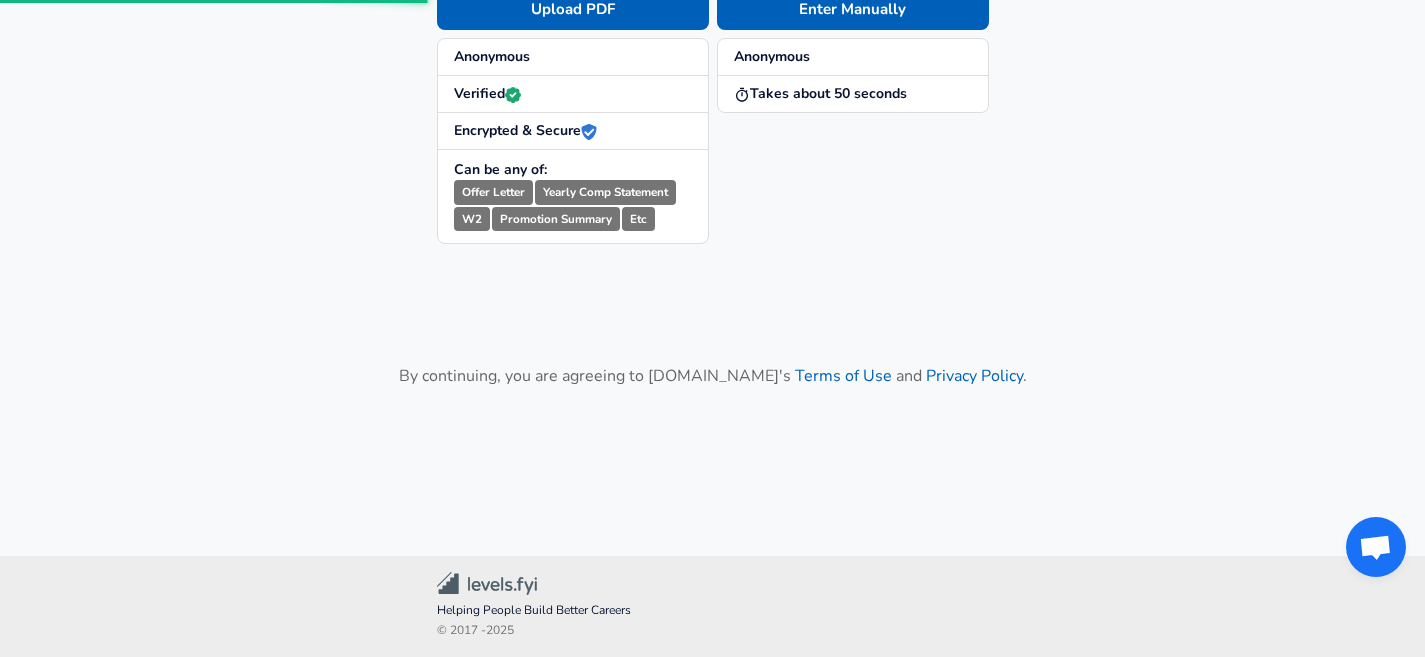 scroll, scrollTop: 0, scrollLeft: 0, axis: both 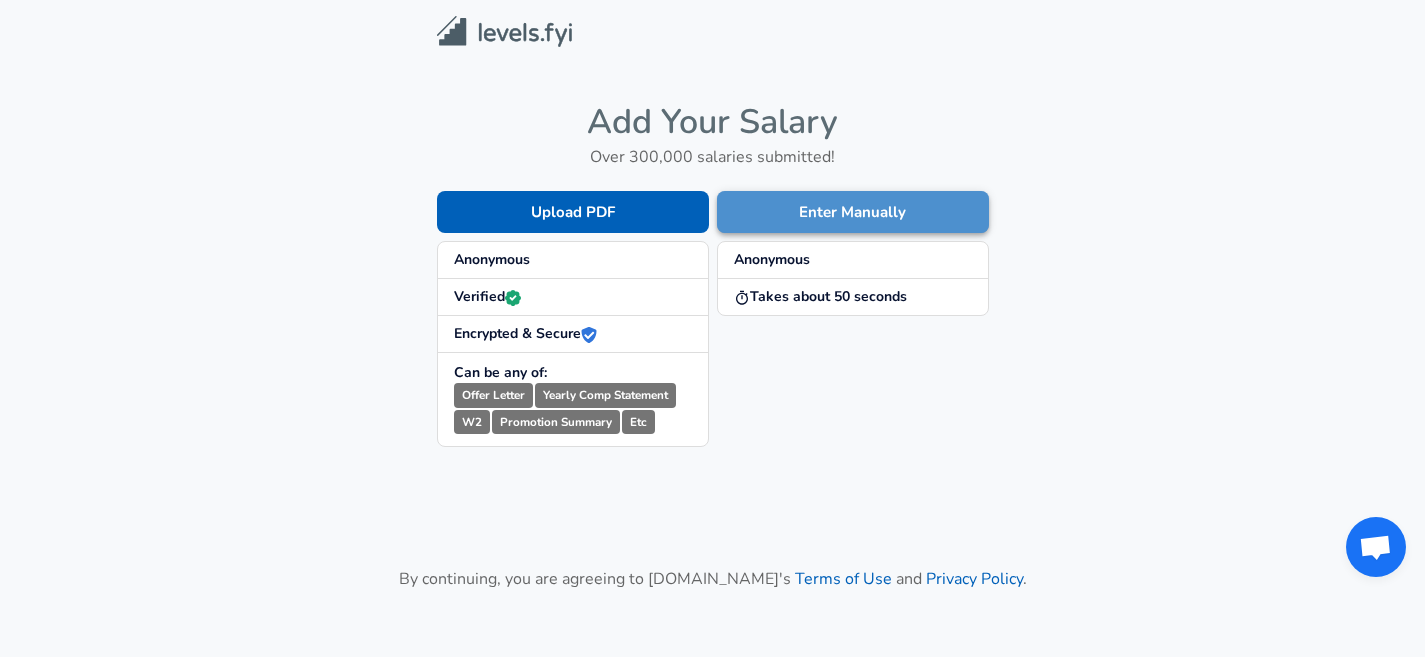click on "Enter Manually" at bounding box center [853, 212] 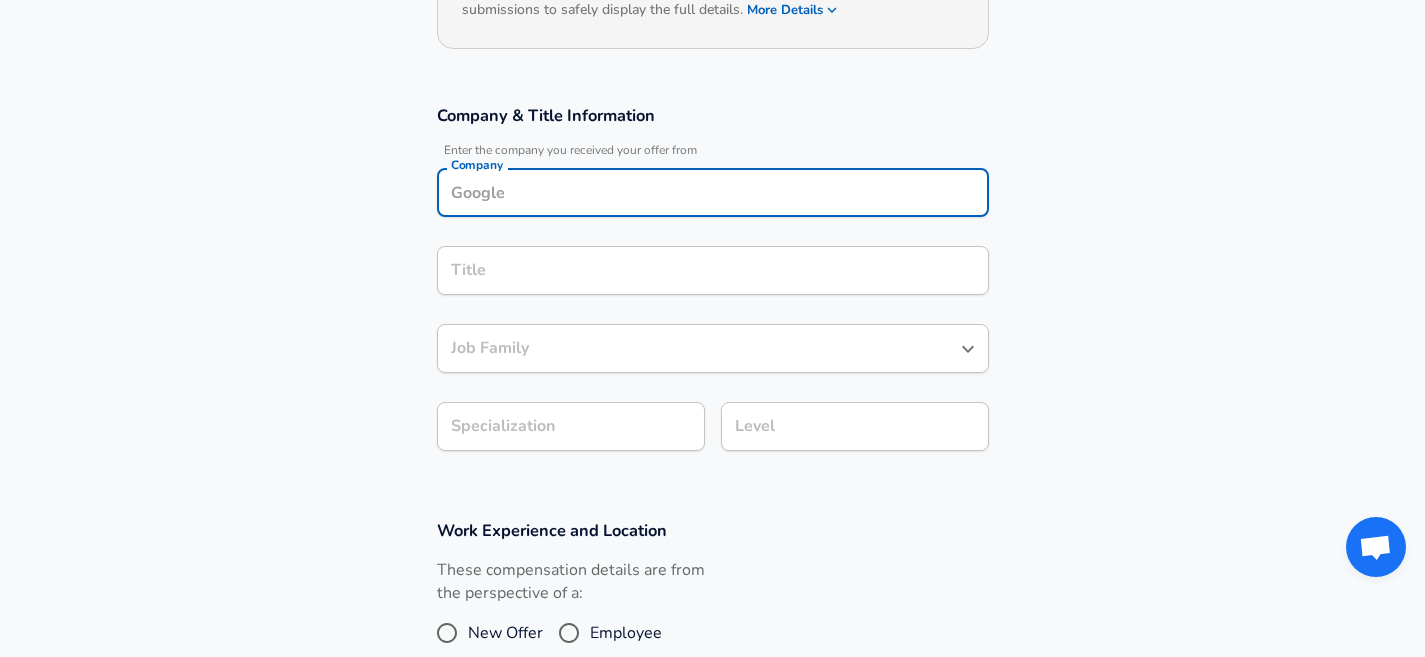 click on "Company" at bounding box center [713, 192] 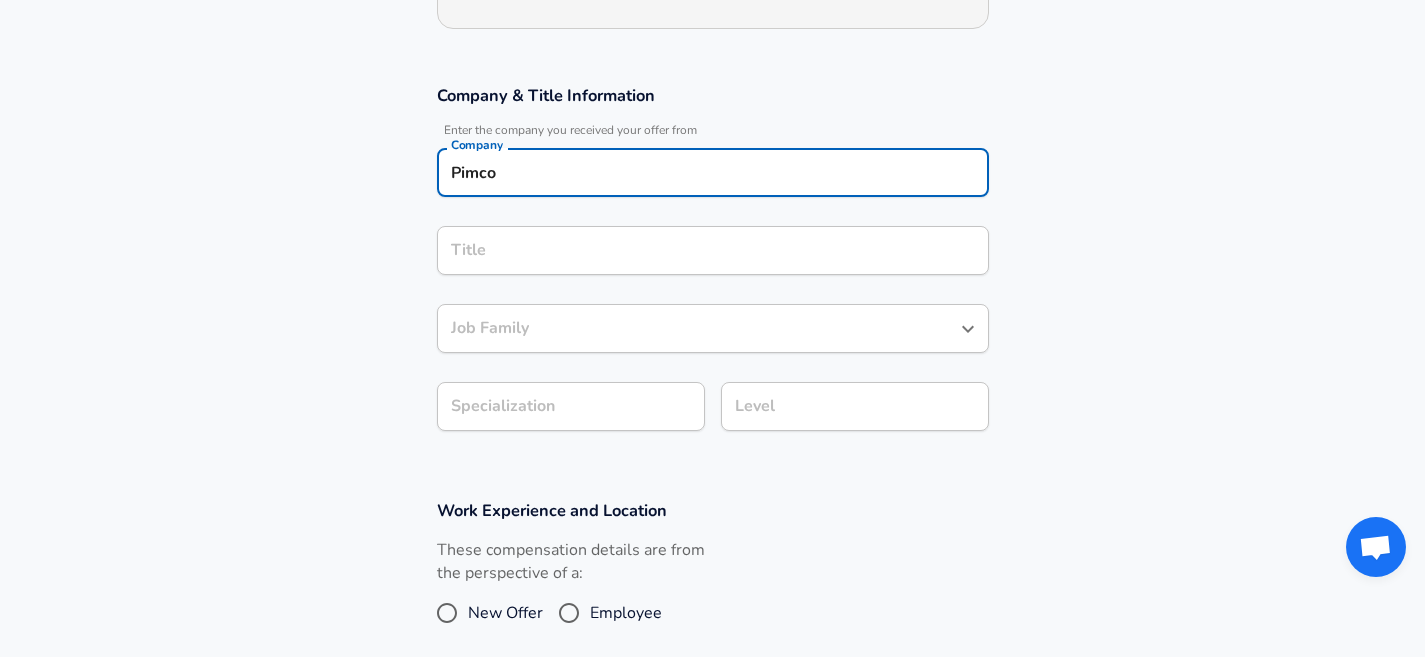 type on "Pimco" 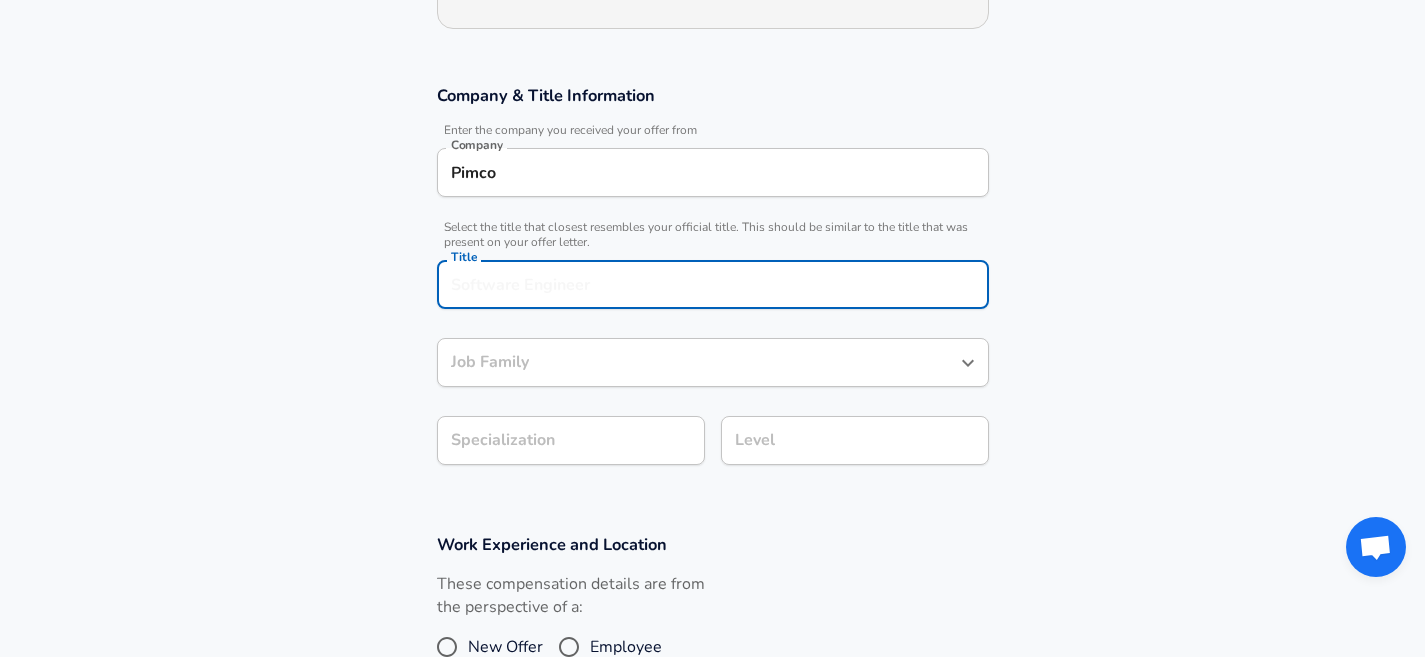 scroll, scrollTop: 335, scrollLeft: 0, axis: vertical 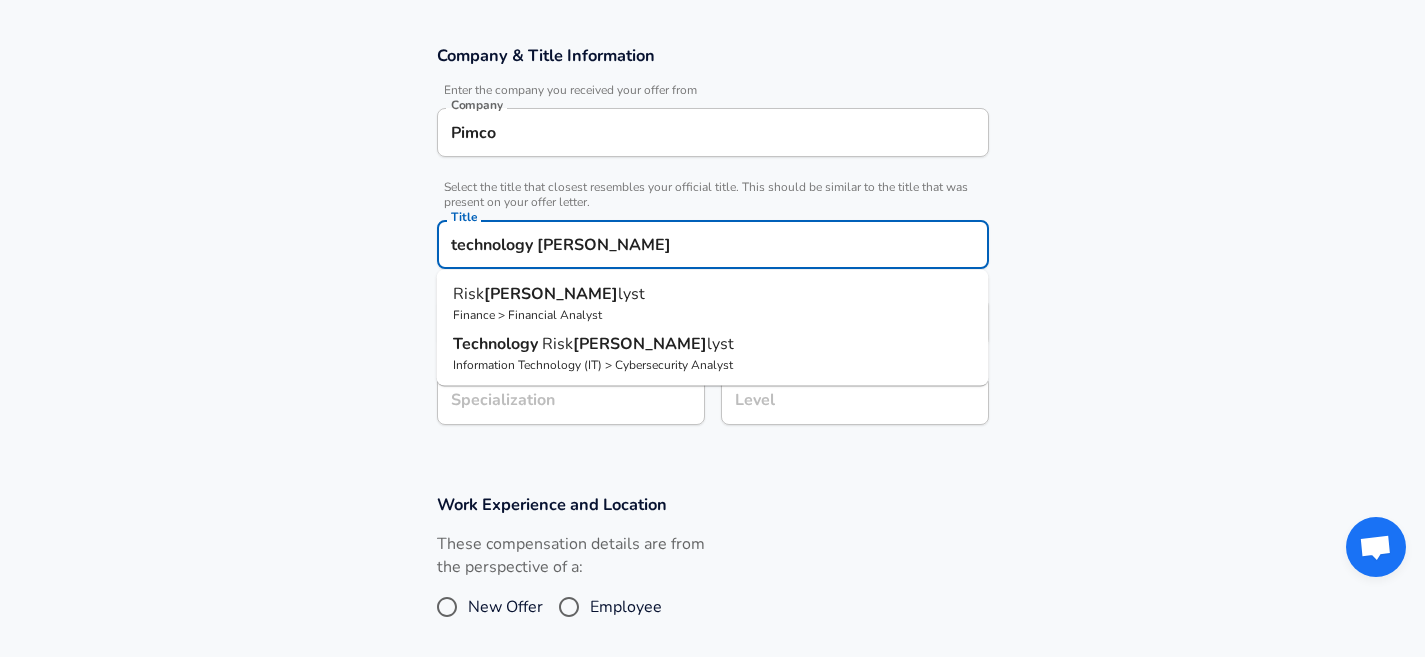 type on "technology [PERSON_NAME]" 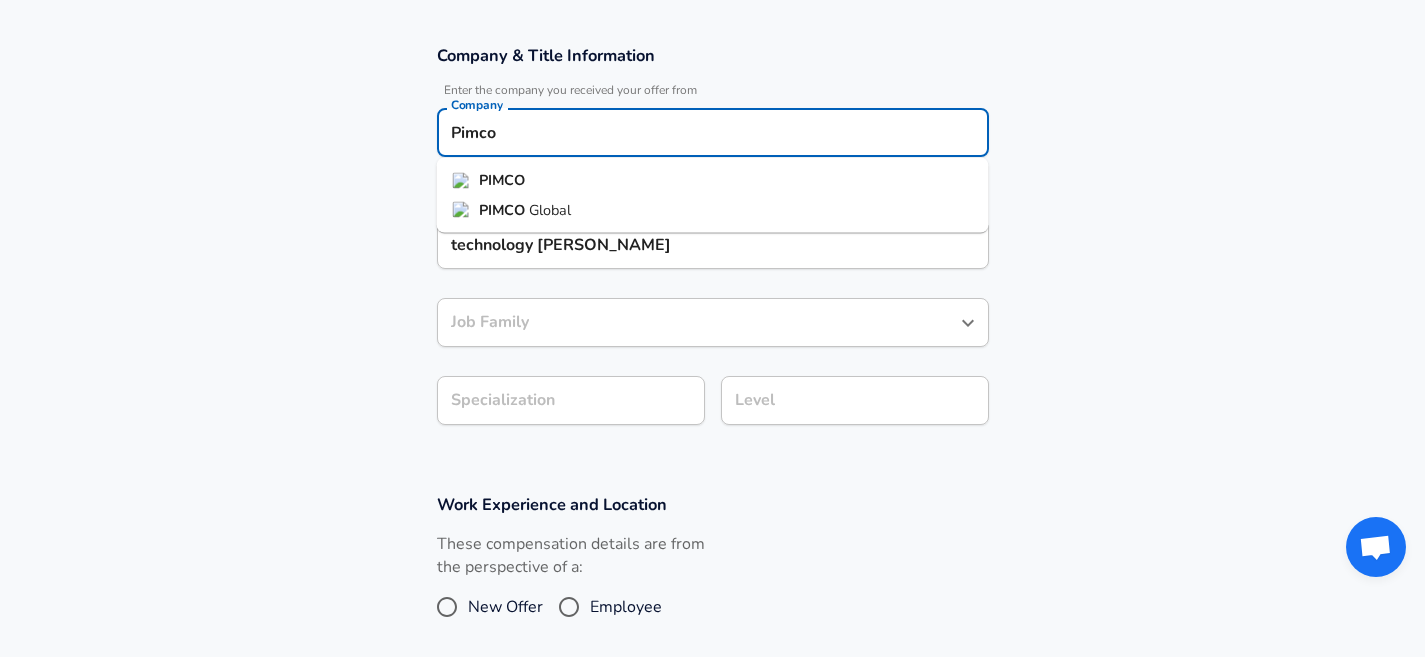 click on "Pimco" at bounding box center (713, 132) 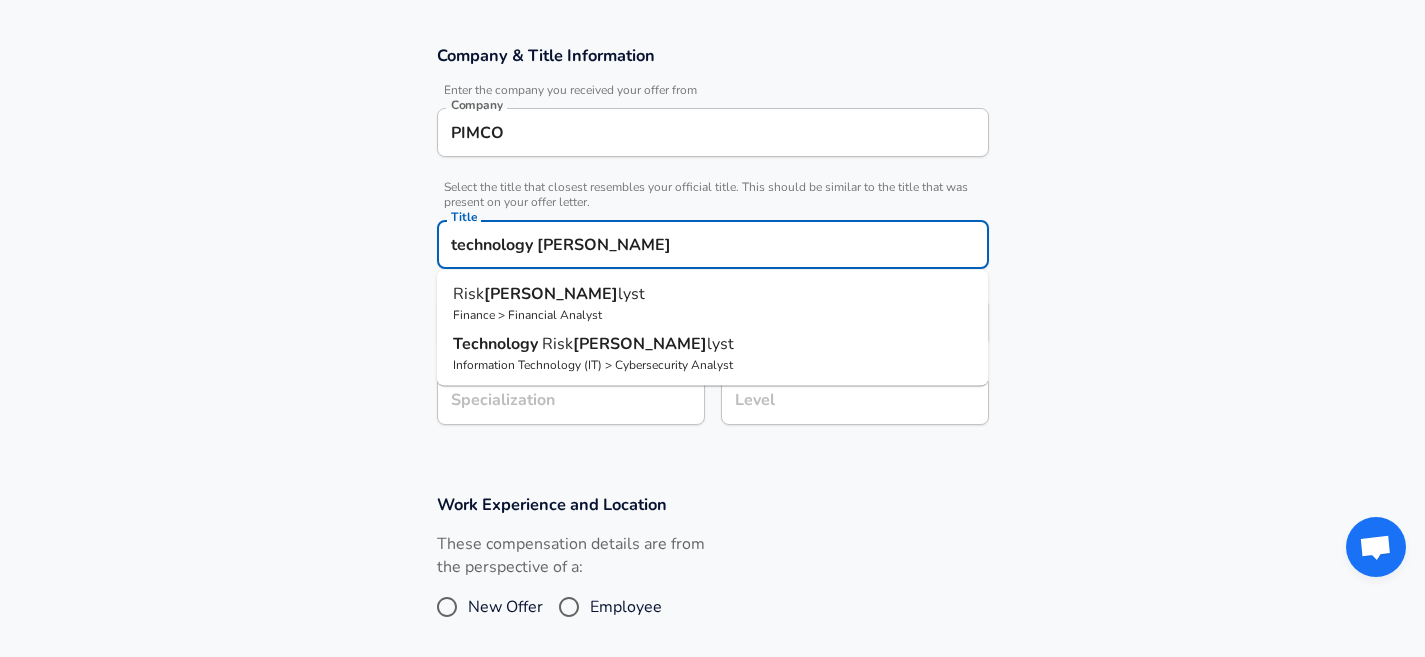 scroll, scrollTop: 0, scrollLeft: 0, axis: both 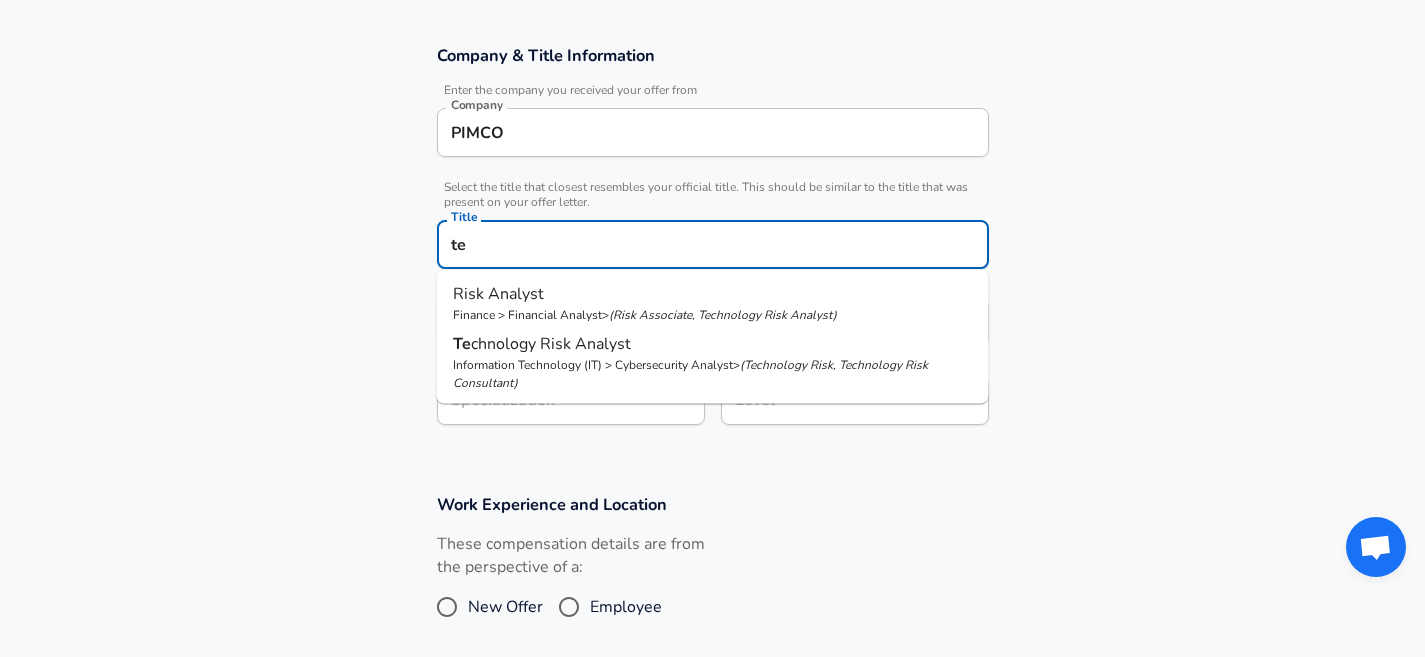 type on "t" 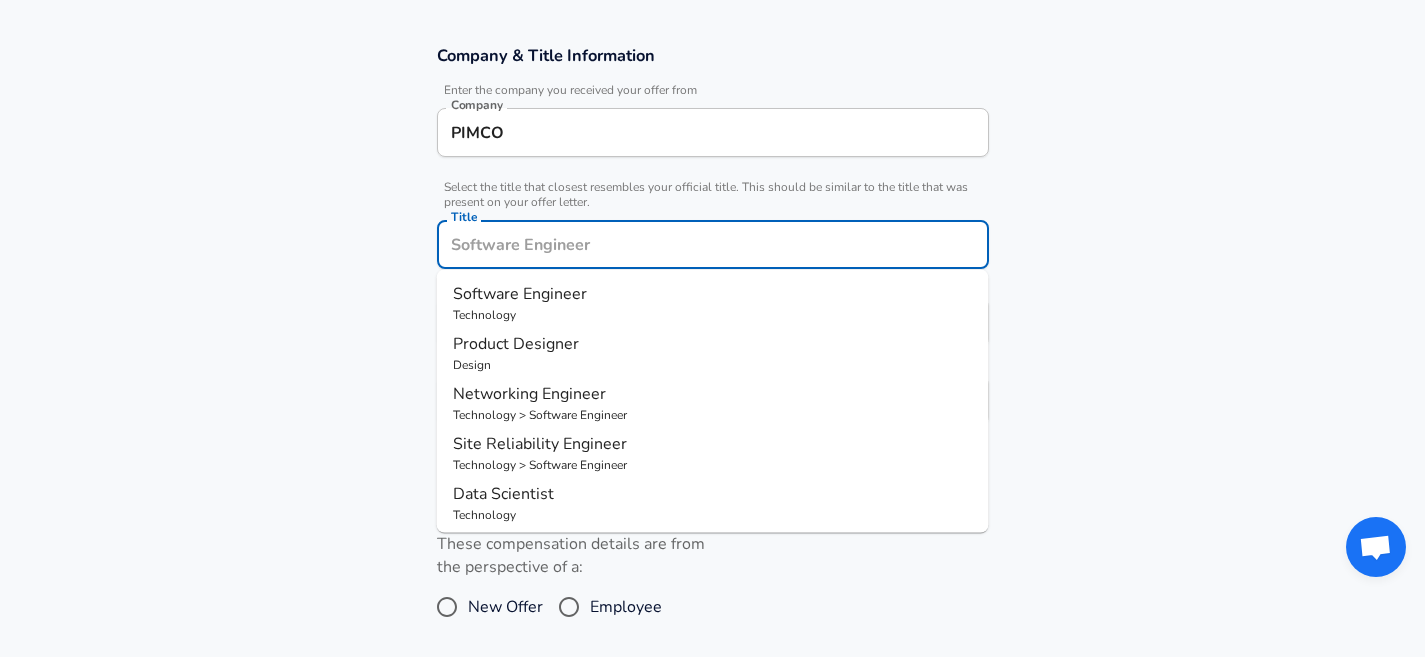 click on "Software Engineer Technology" at bounding box center [713, 303] 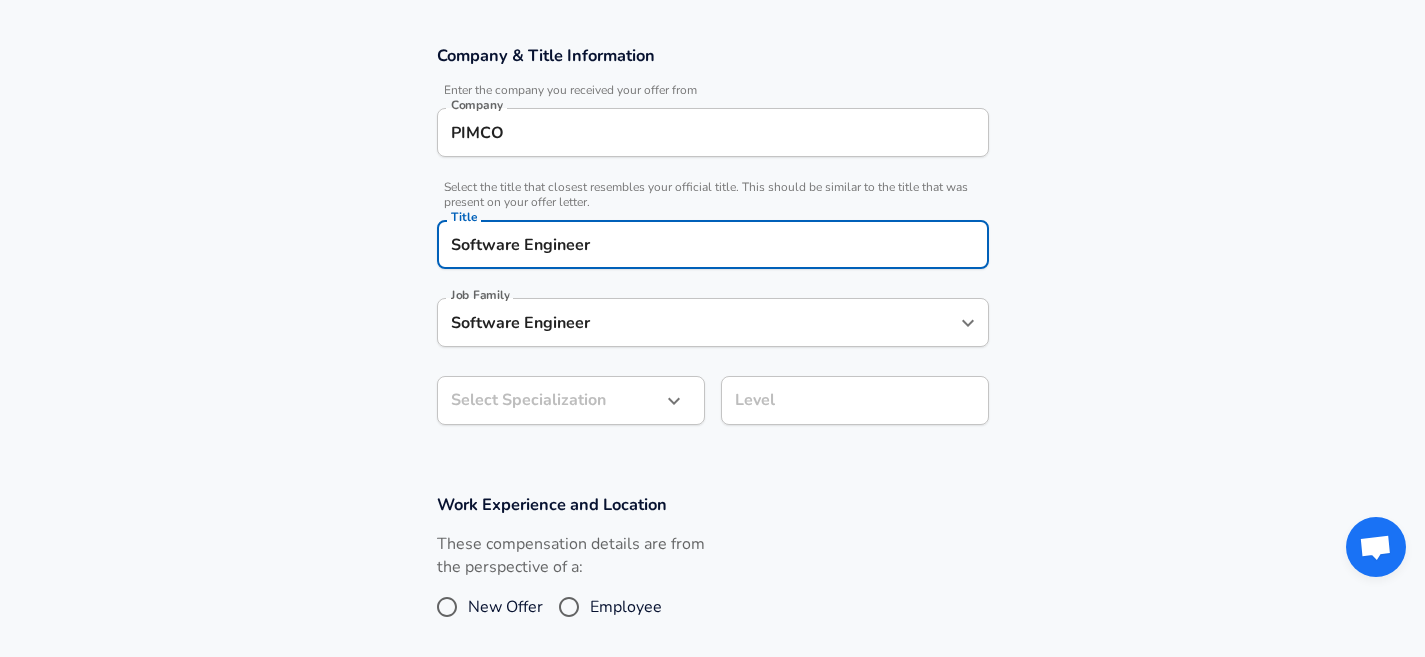 type on "Software Engineer" 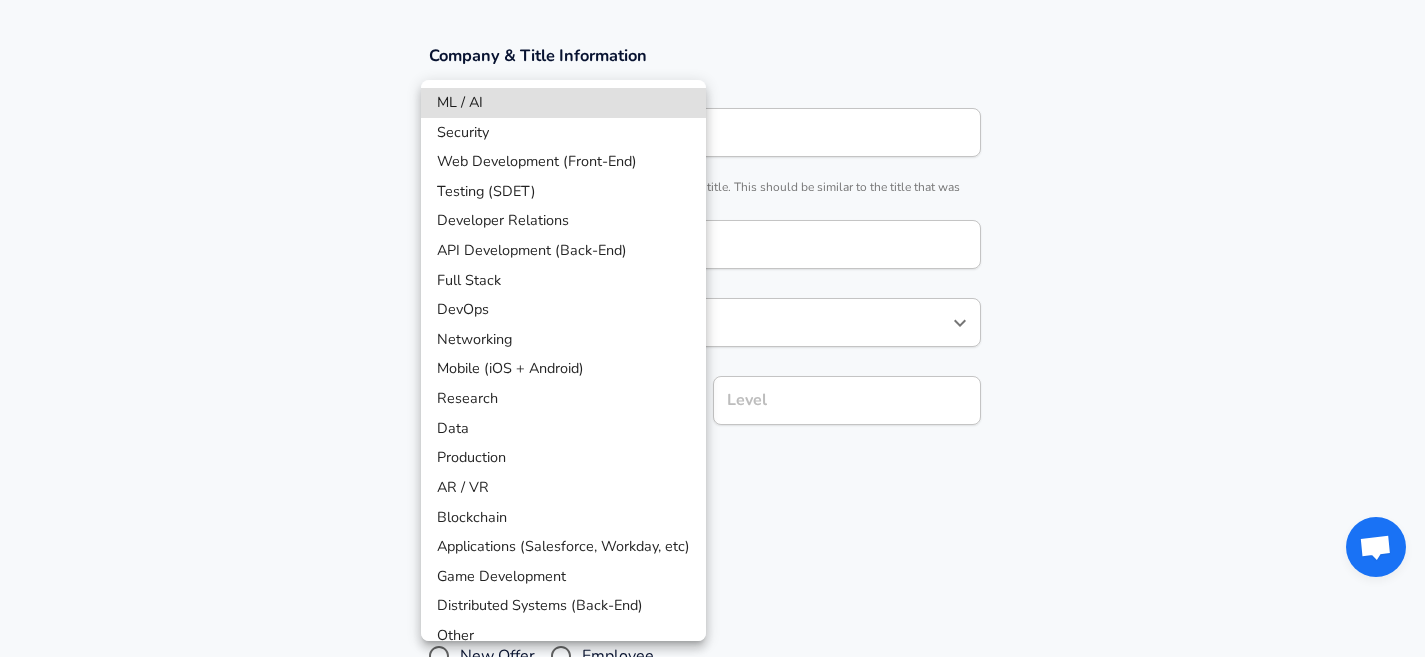 scroll, scrollTop: 395, scrollLeft: 0, axis: vertical 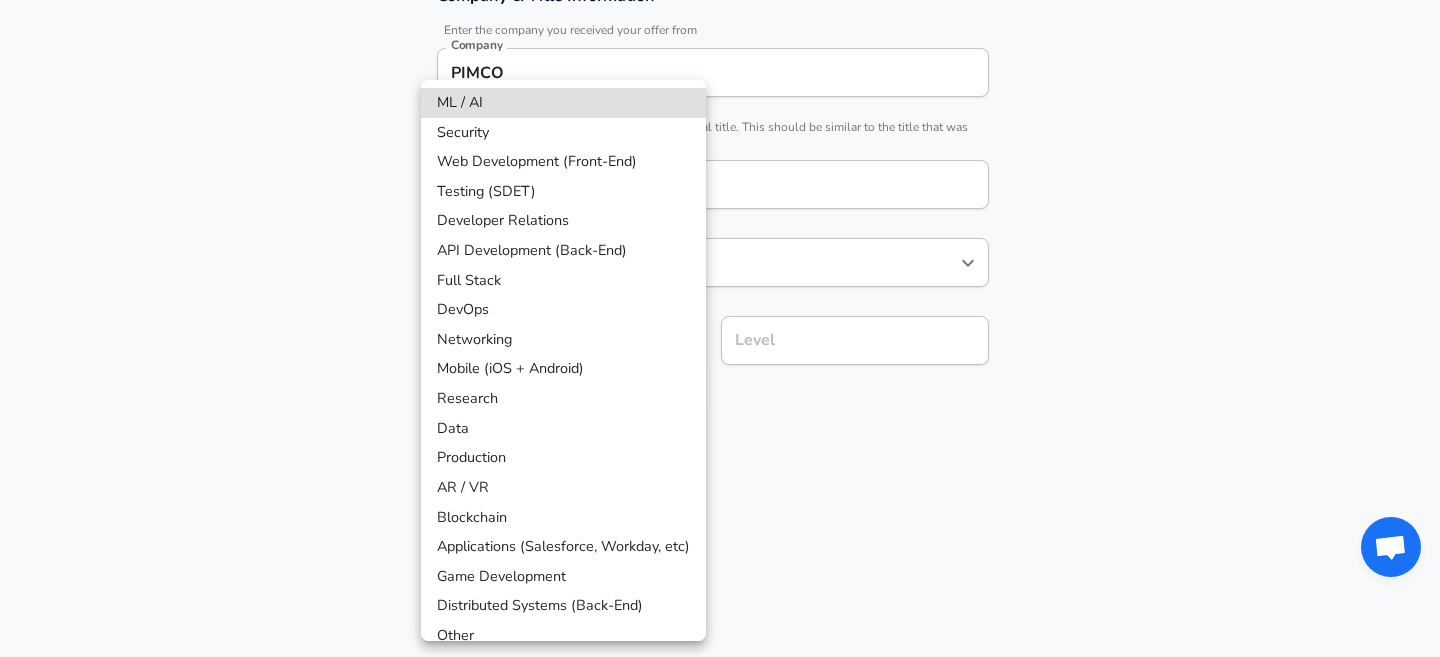 click on "Restart Add Your Salary Upload your offer letter   to verify your submission Enhance Privacy and Anonymity No Automatically hides specific fields until there are enough submissions to safely display the full details.   More Details Based on your submission and the data points that we have already collected, we will automatically hide and anonymize specific fields if there aren't enough data points to remain sufficiently anonymous. Company & Title Information   Enter the company you received your offer from Company PIMCO Company   Select the title that closest resembles your official title. This should be similar to the title that was present on your offer letter. Title Software Engineer Title Job Family Software Engineer Job Family   Select a Specialization that best fits your role. If you can't find one, select 'Other' to enter a custom specialization Select Specialization ​ Select Specialization Level Level Work Experience and Location These compensation details are from the perspective of a: New Offer" at bounding box center (720, -67) 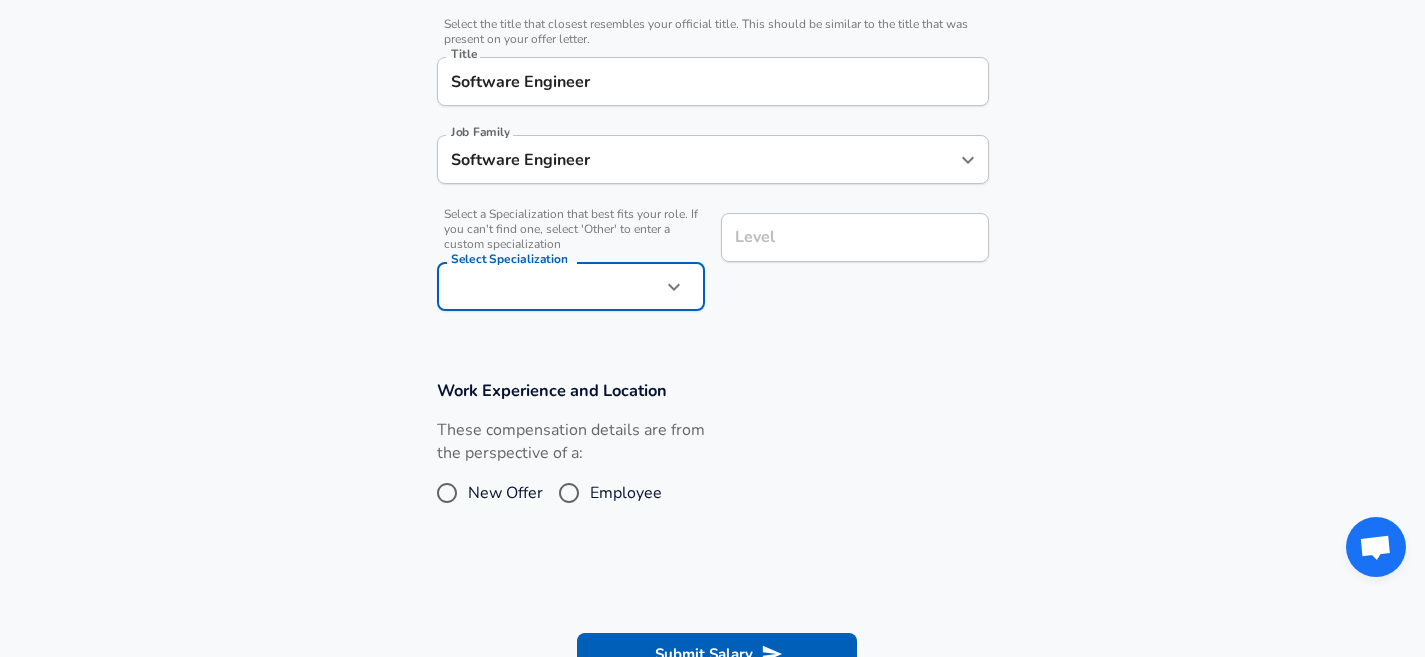 scroll, scrollTop: 597, scrollLeft: 0, axis: vertical 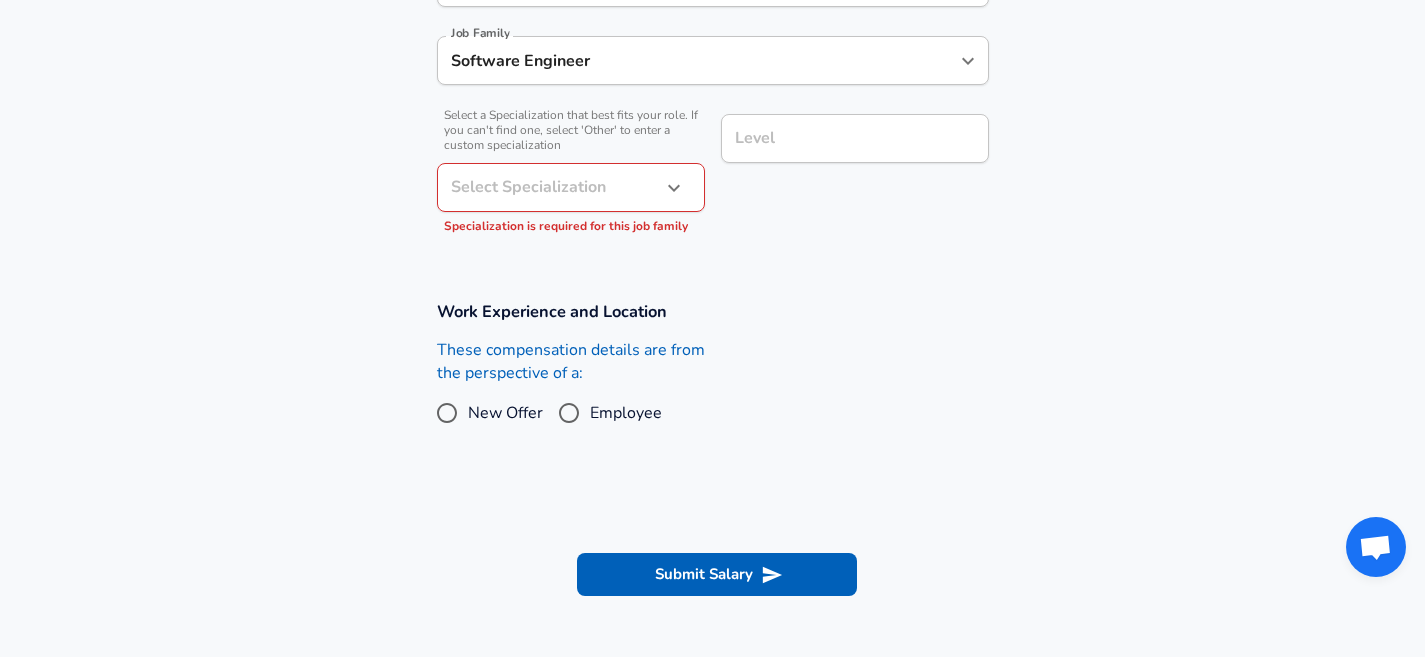 click on "These compensation details are from the perspective of a: New Offer Employee" at bounding box center [571, 392] 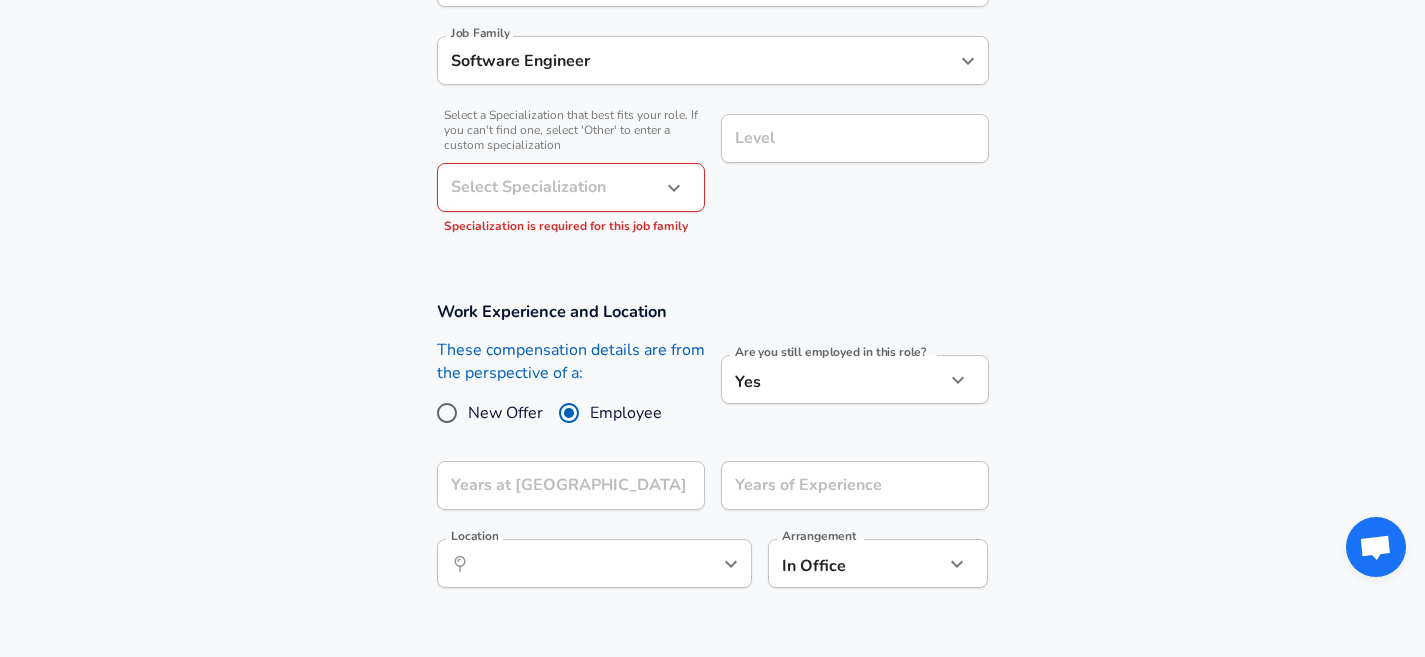 click on "Restart Add Your Salary Upload your offer letter   to verify your submission Enhance Privacy and Anonymity No Automatically hides specific fields until there are enough submissions to safely display the full details.   More Details Based on your submission and the data points that we have already collected, we will automatically hide and anonymize specific fields if there aren't enough data points to remain sufficiently anonymous. Company & Title Information   Enter the company you received your offer from Company PIMCO Company   Select the title that closest resembles your official title. This should be similar to the title that was present on your offer letter. Title Software Engineer Title Job Family Software Engineer Job Family   Select a Specialization that best fits your role. If you can't find one, select 'Other' to enter a custom specialization Select Specialization ​ Select Specialization Specialization is required for this job family Level Level Work Experience and Location New Offer Employee Yes" at bounding box center [712, -269] 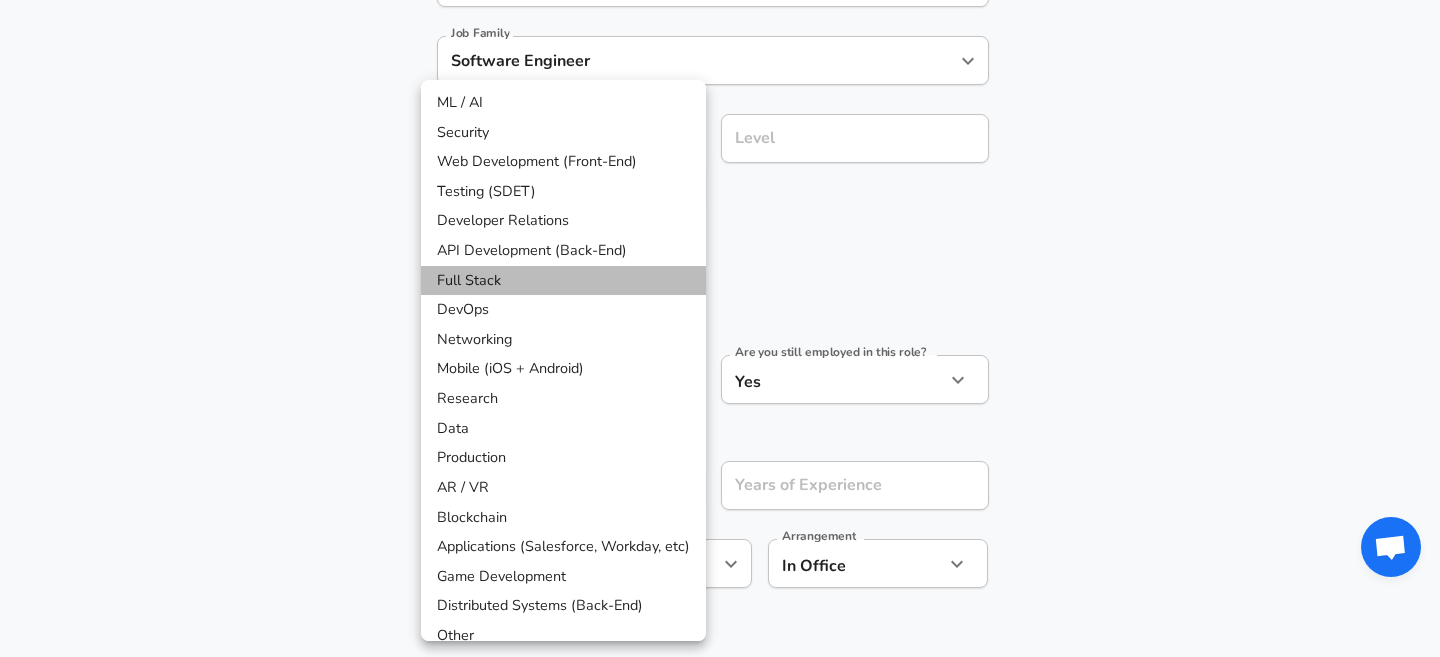 click on "Full Stack" at bounding box center (563, 281) 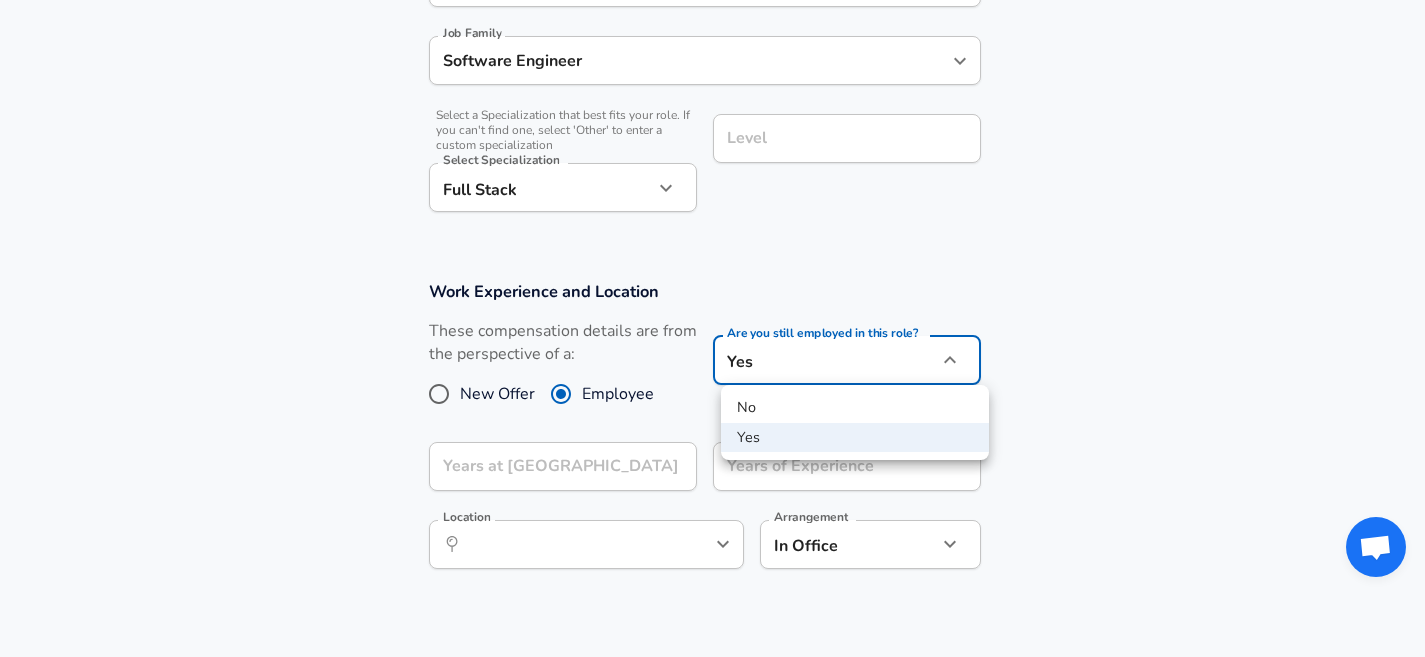 click on "Restart Add Your Salary Upload your offer letter   to verify your submission Enhance Privacy and Anonymity No Automatically hides specific fields until there are enough submissions to safely display the full details.   More Details Based on your submission and the data points that we have already collected, we will automatically hide and anonymize specific fields if there aren't enough data points to remain sufficiently anonymous. Company & Title Information   Enter the company you received your offer from Company PIMCO Company   Select the title that closest resembles your official title. This should be similar to the title that was present on your offer letter. Title Software Engineer Title Job Family Software Engineer Job Family   Select a Specialization that best fits your role. If you can't find one, select 'Other' to enter a custom specialization Select Specialization Full Stack Full Stack Select Specialization Level Level Work Experience and Location New Offer Employee Yes yes Years at PIMCO Location" at bounding box center [712, -269] 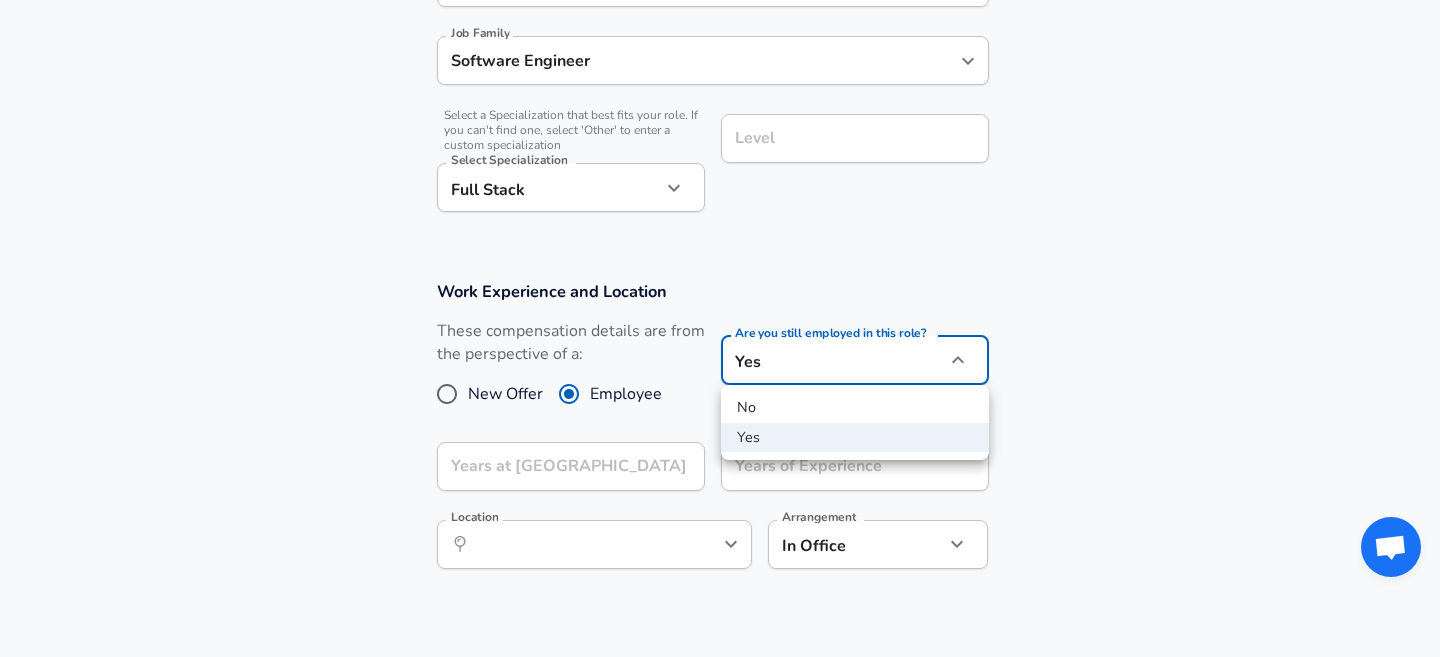 click at bounding box center [720, 328] 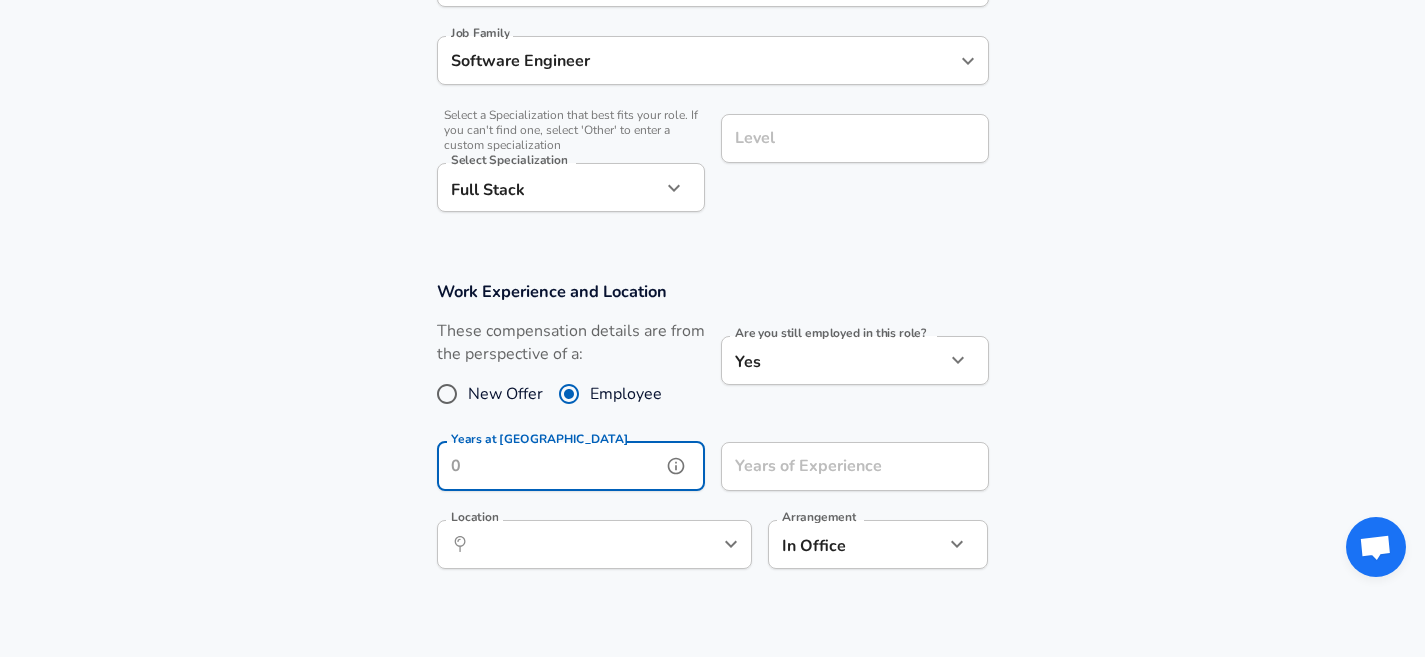 click on "Years at [GEOGRAPHIC_DATA]" at bounding box center (549, 466) 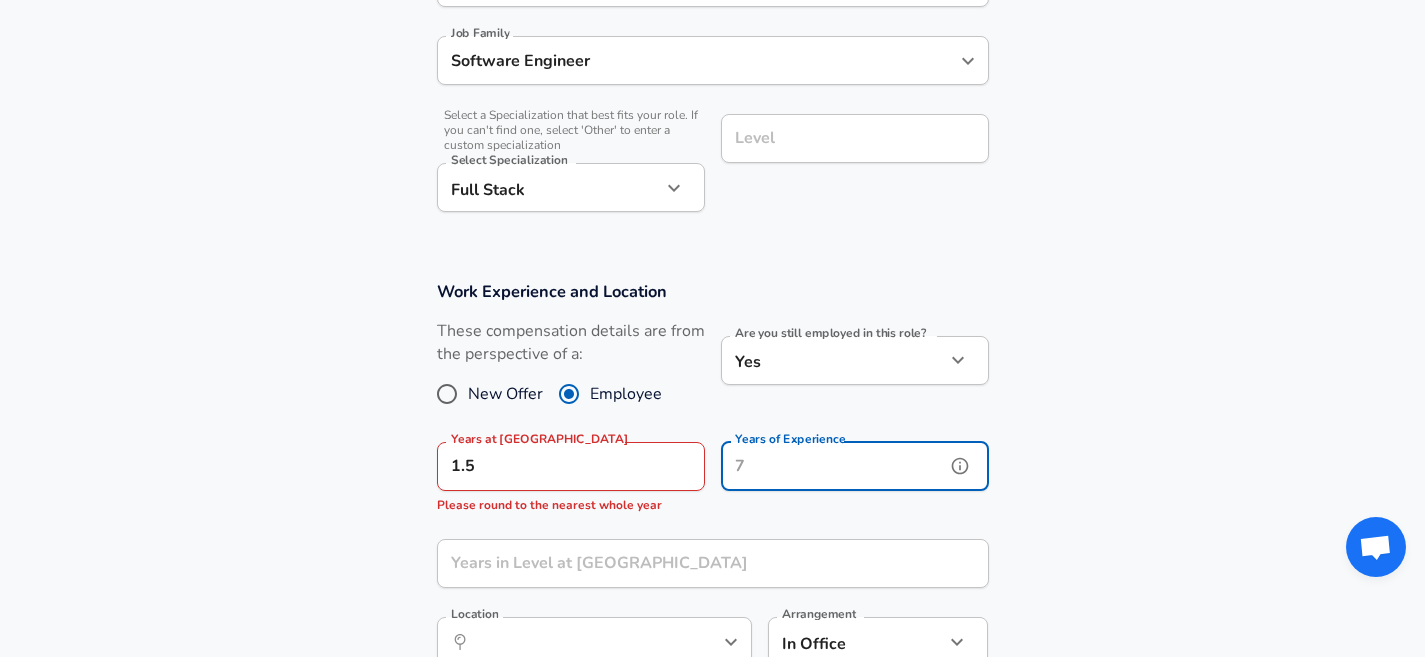 click on "Years of Experience" at bounding box center (833, 466) 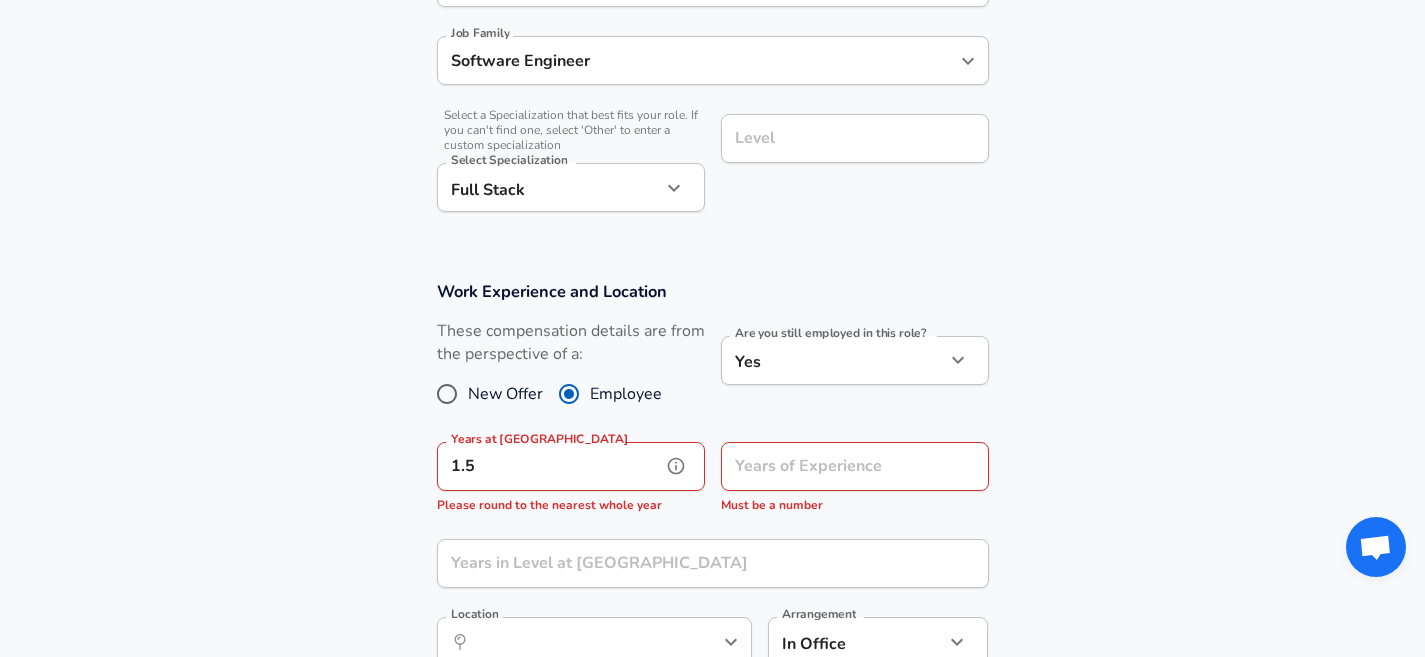 click on "1.5" at bounding box center (549, 466) 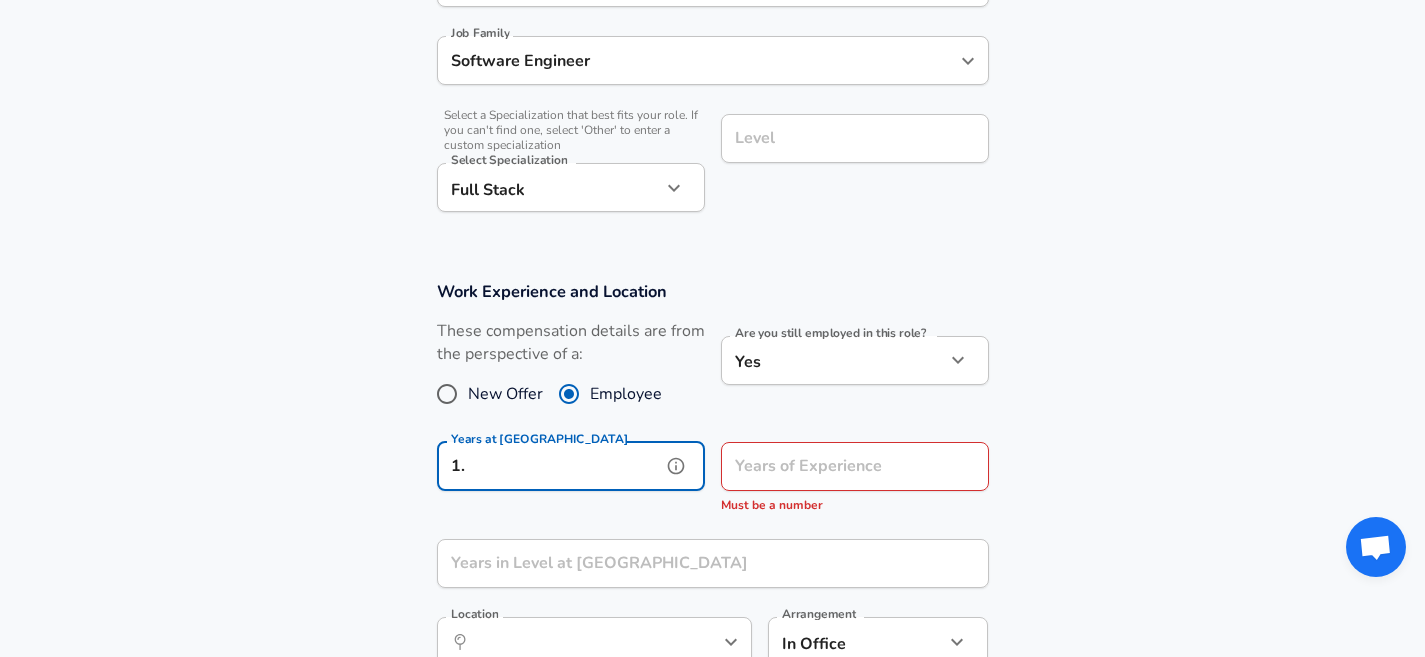 type on "1" 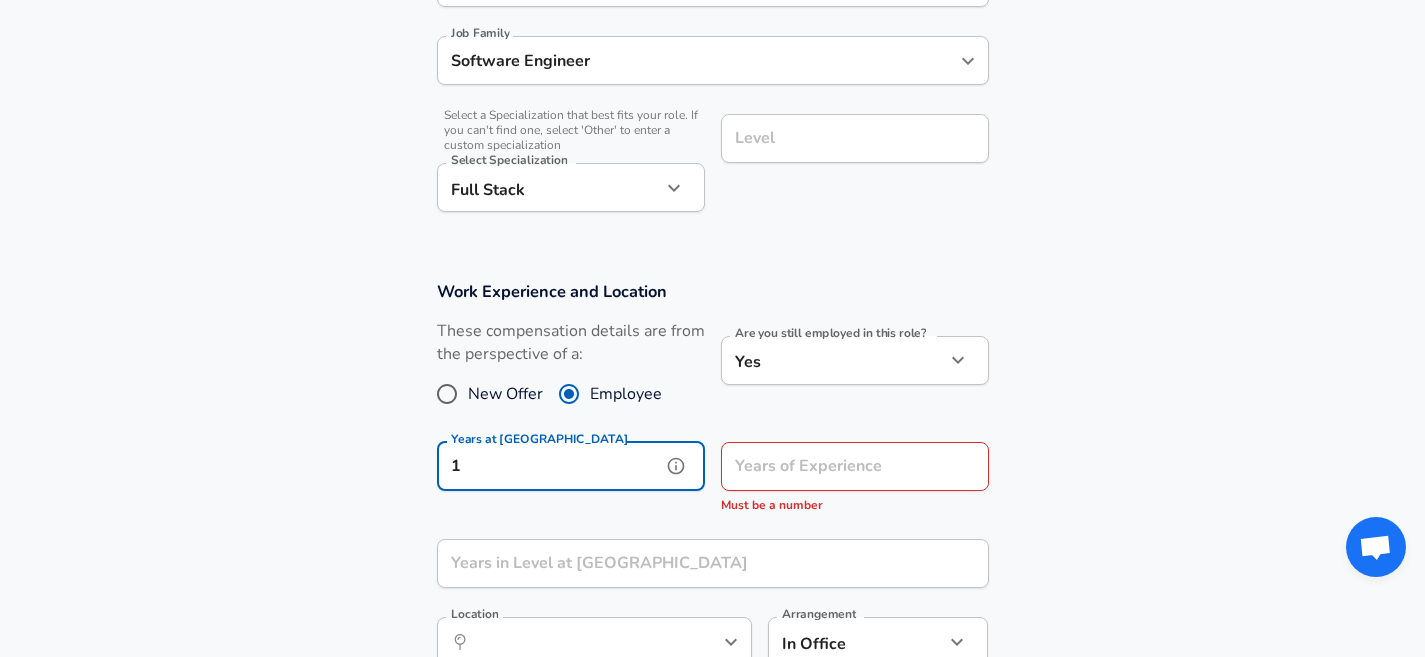 type on "1" 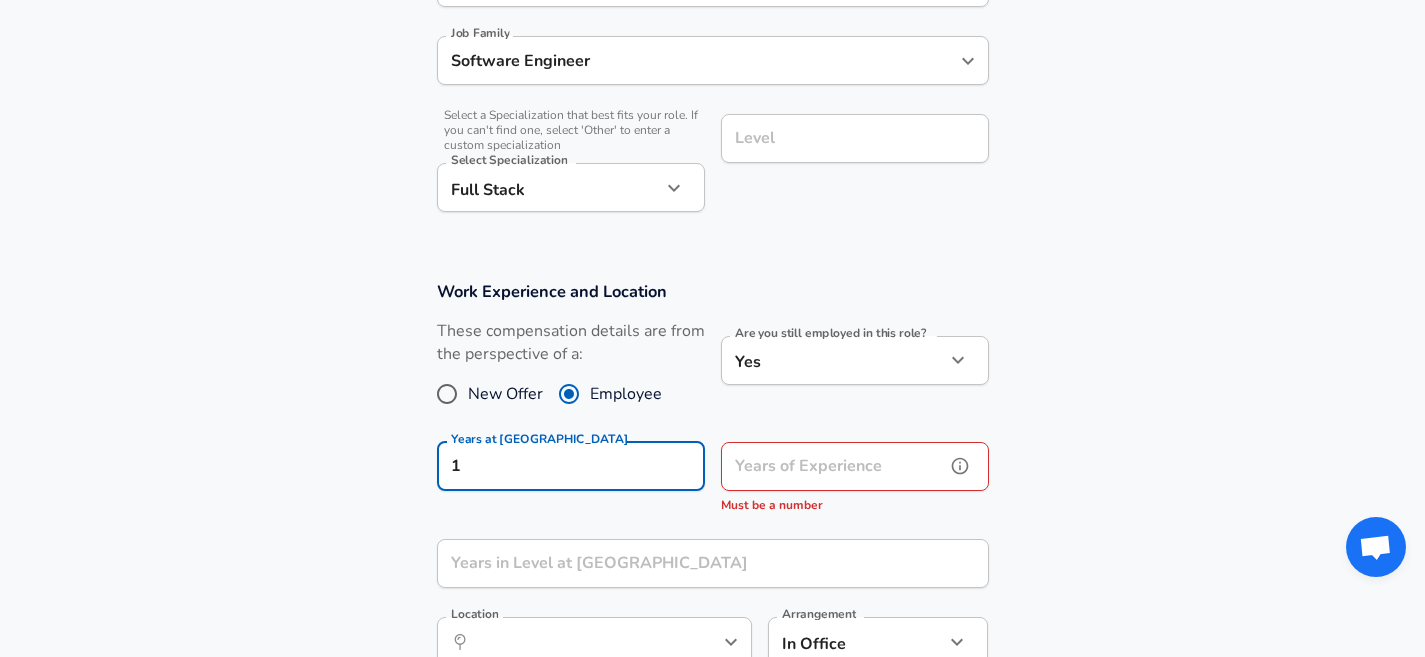 click on "Years of Experience Years of Experience Must be a number" at bounding box center [855, 479] 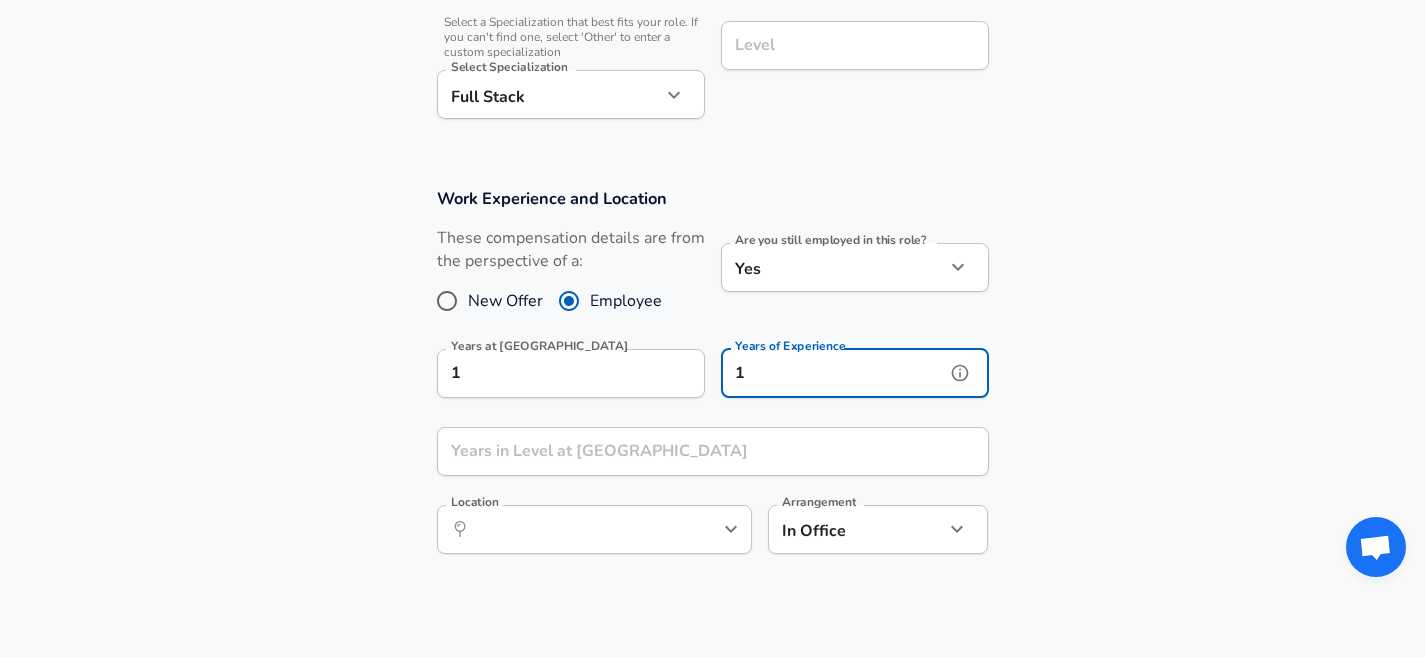 scroll, scrollTop: 834, scrollLeft: 0, axis: vertical 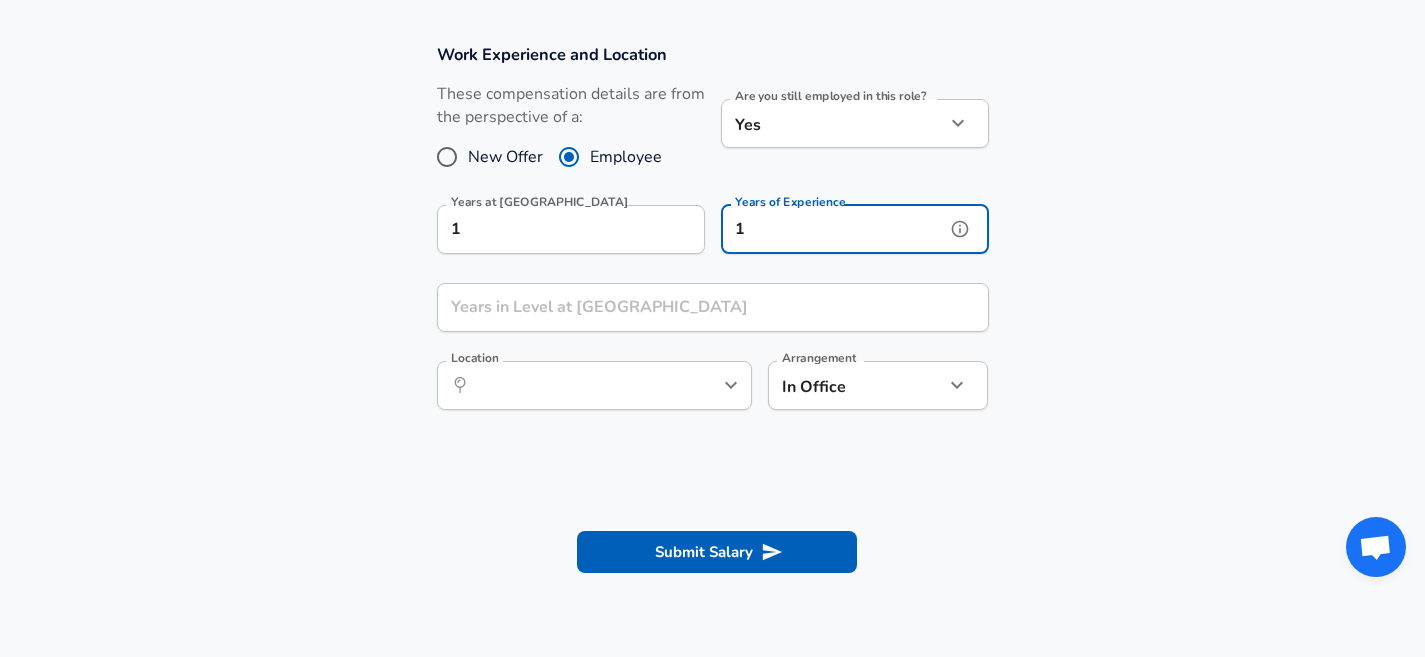 type on "1" 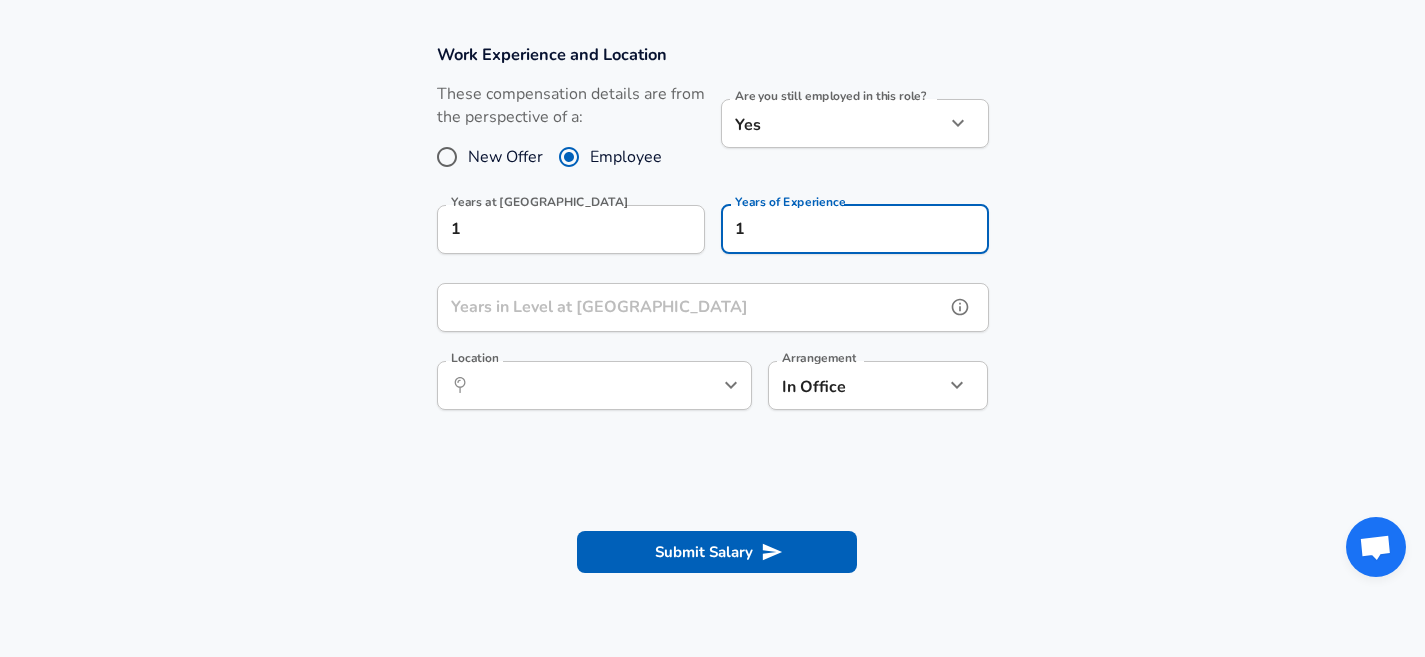 click on "Years in Level at [GEOGRAPHIC_DATA]" at bounding box center [691, 307] 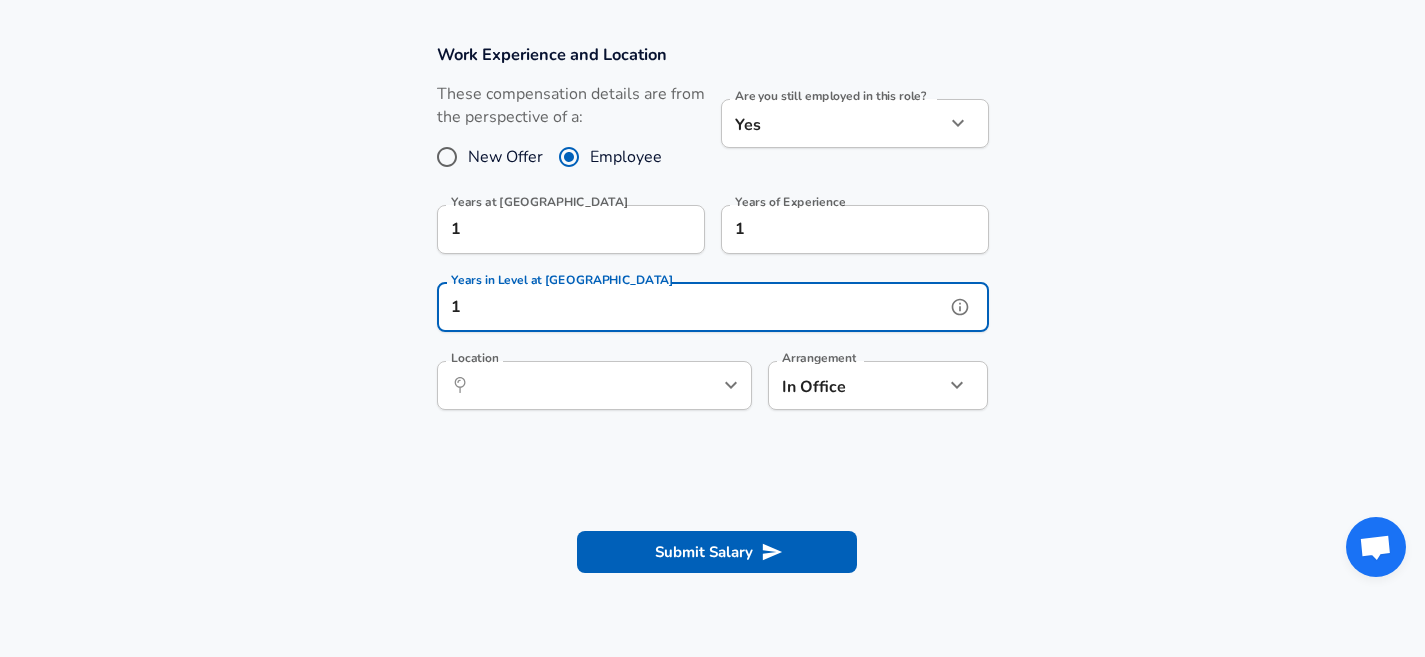 type on "1" 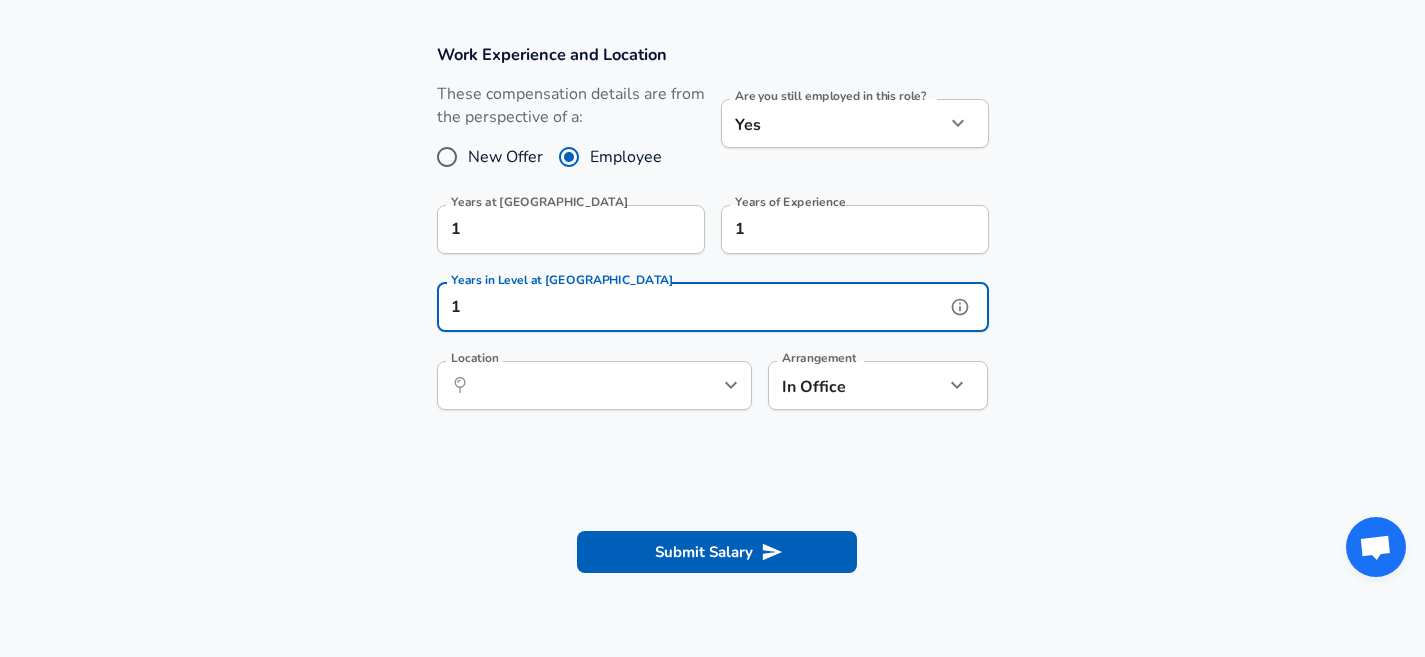click 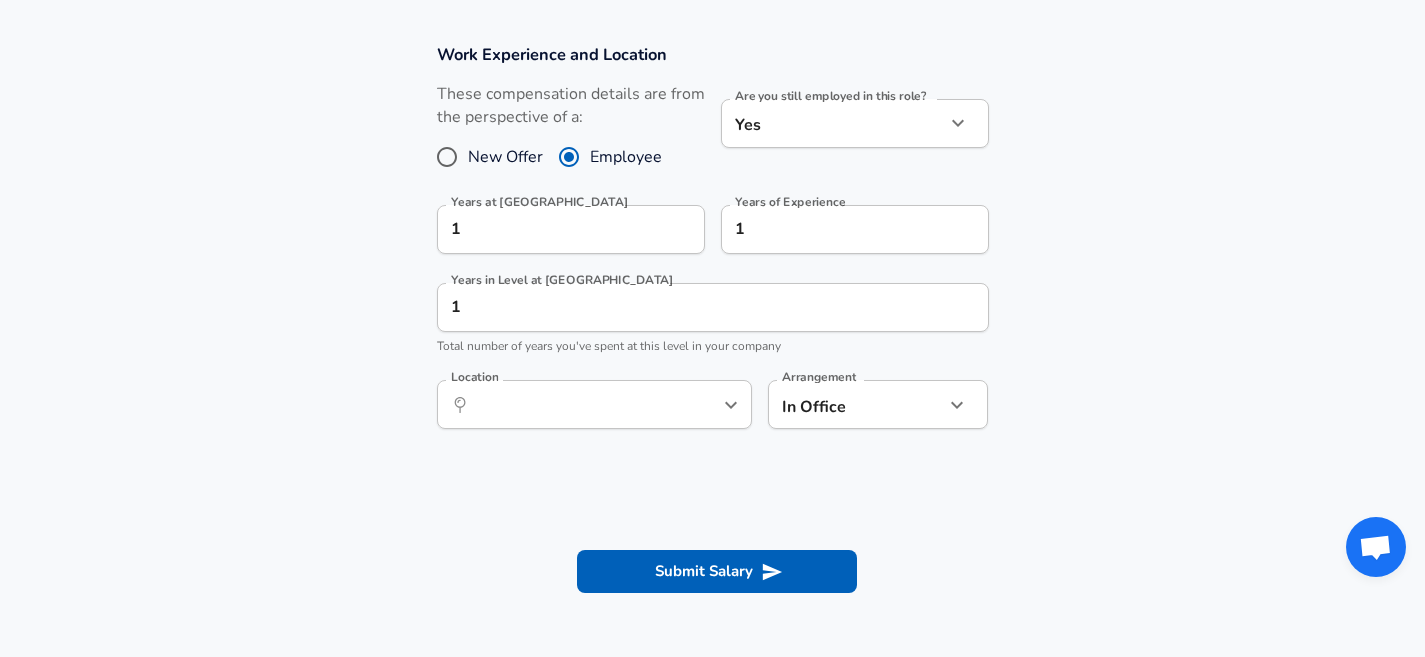 click on "Work Experience and Location These compensation details are from the perspective of a: New Offer Employee Are you still employed in this role? Yes yes Are you still employed in this role? Years at PIMCO 1 Years at PIMCO Years of Experience 1 Years of Experience Years in Level at PIMCO 1 Years in Level at [GEOGRAPHIC_DATA]   Total number of years you've spent at this level in your company Location ​ Location Arrangement In Office office Arrangement" at bounding box center [712, 247] 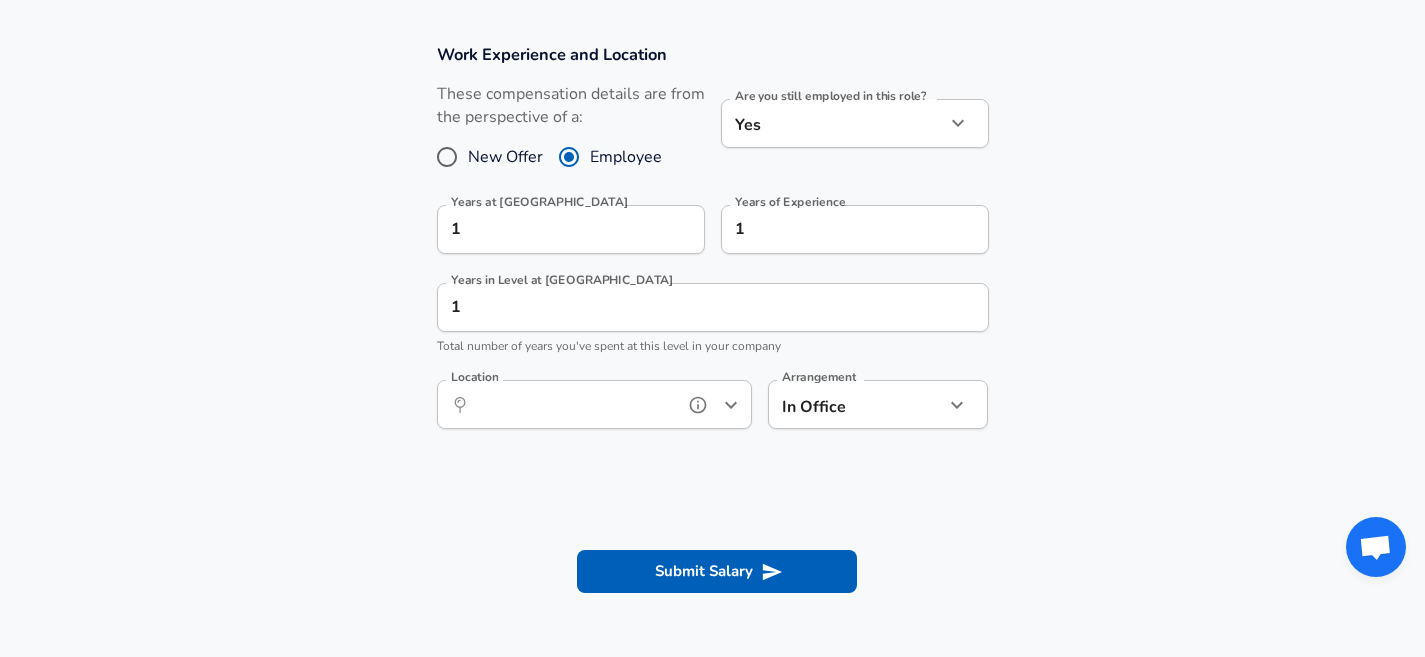 click on "Location" at bounding box center [572, 404] 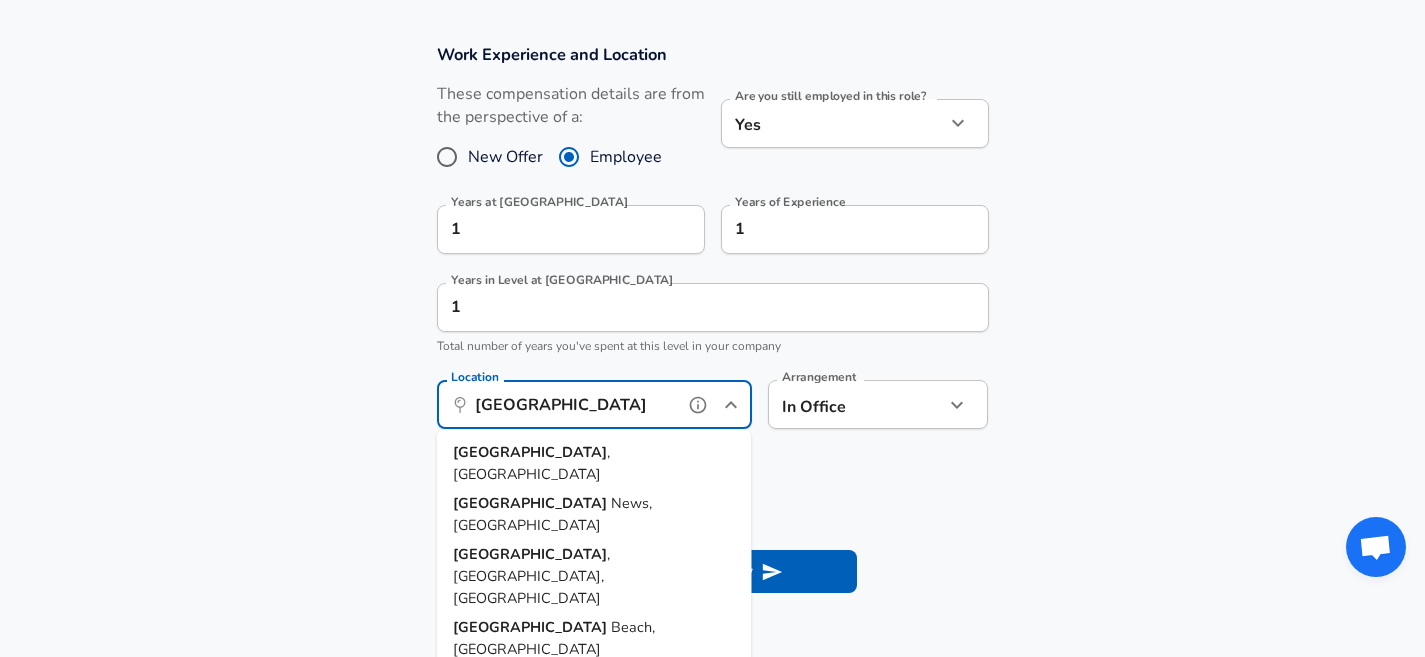 click on "[GEOGRAPHIC_DATA], [GEOGRAPHIC_DATA]" at bounding box center [594, 638] 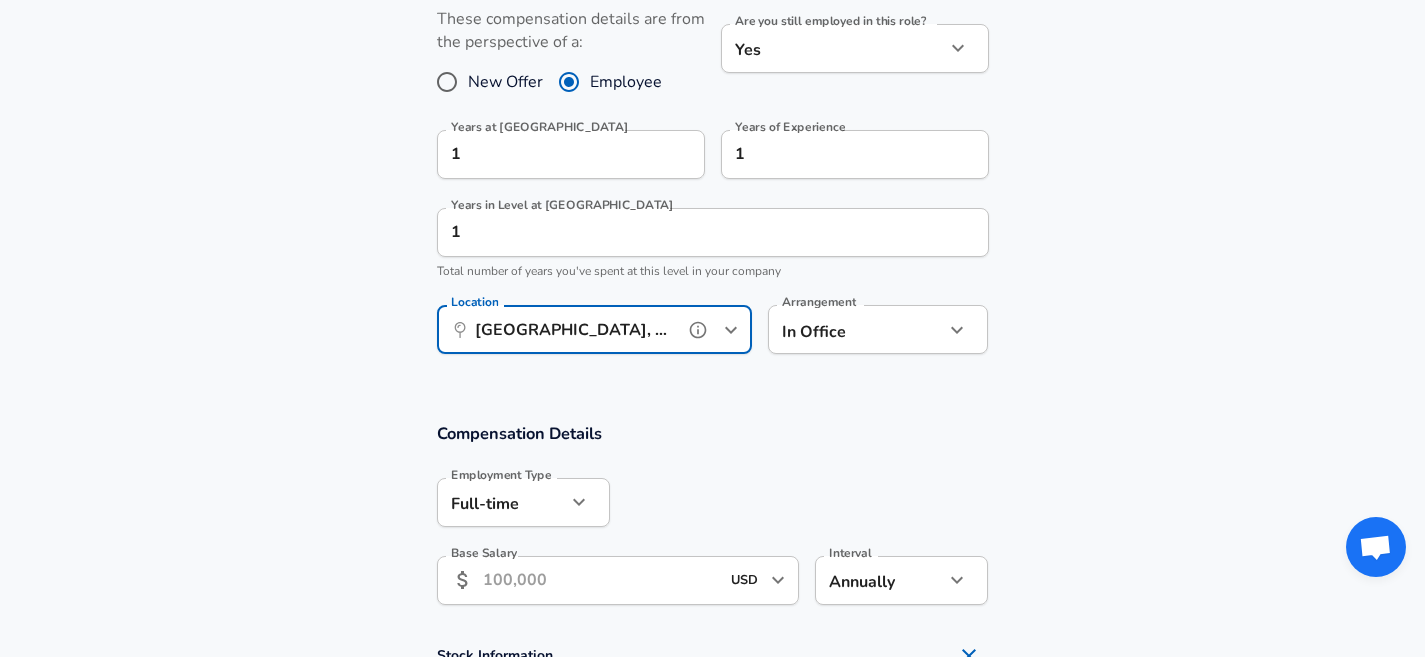 scroll, scrollTop: 1055, scrollLeft: 0, axis: vertical 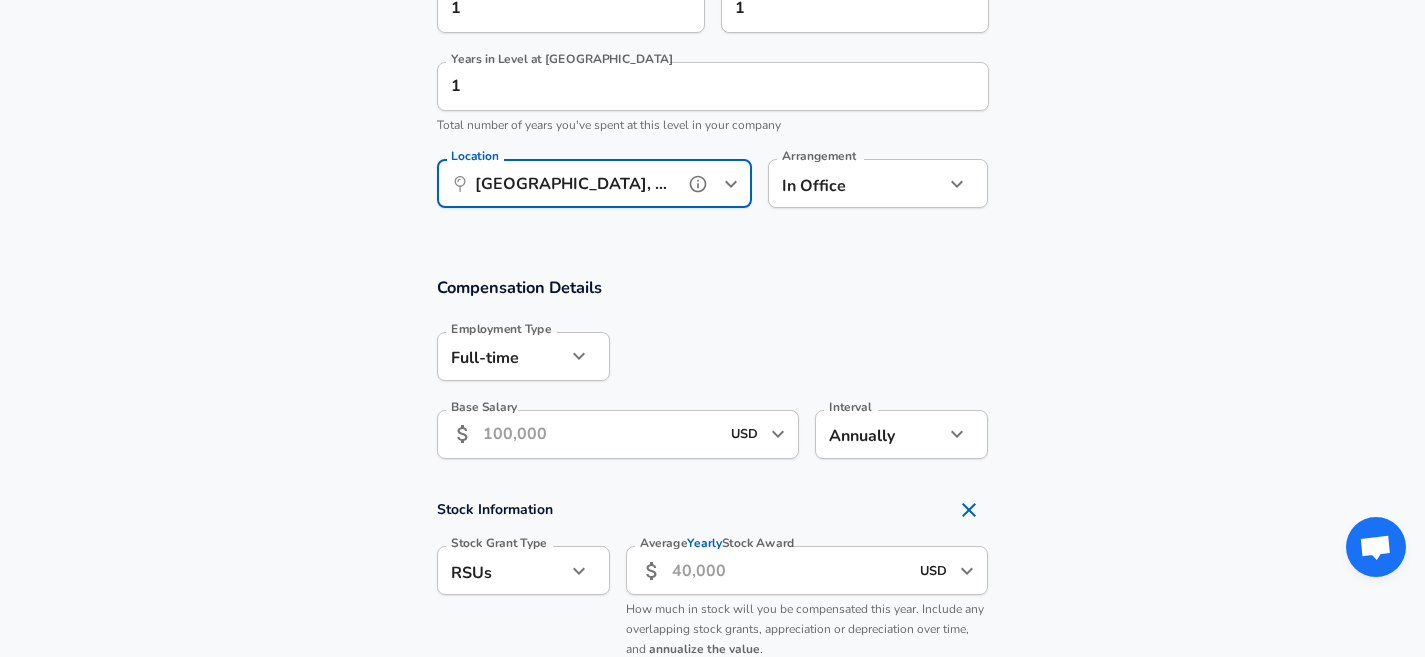 type on "[GEOGRAPHIC_DATA], [GEOGRAPHIC_DATA]" 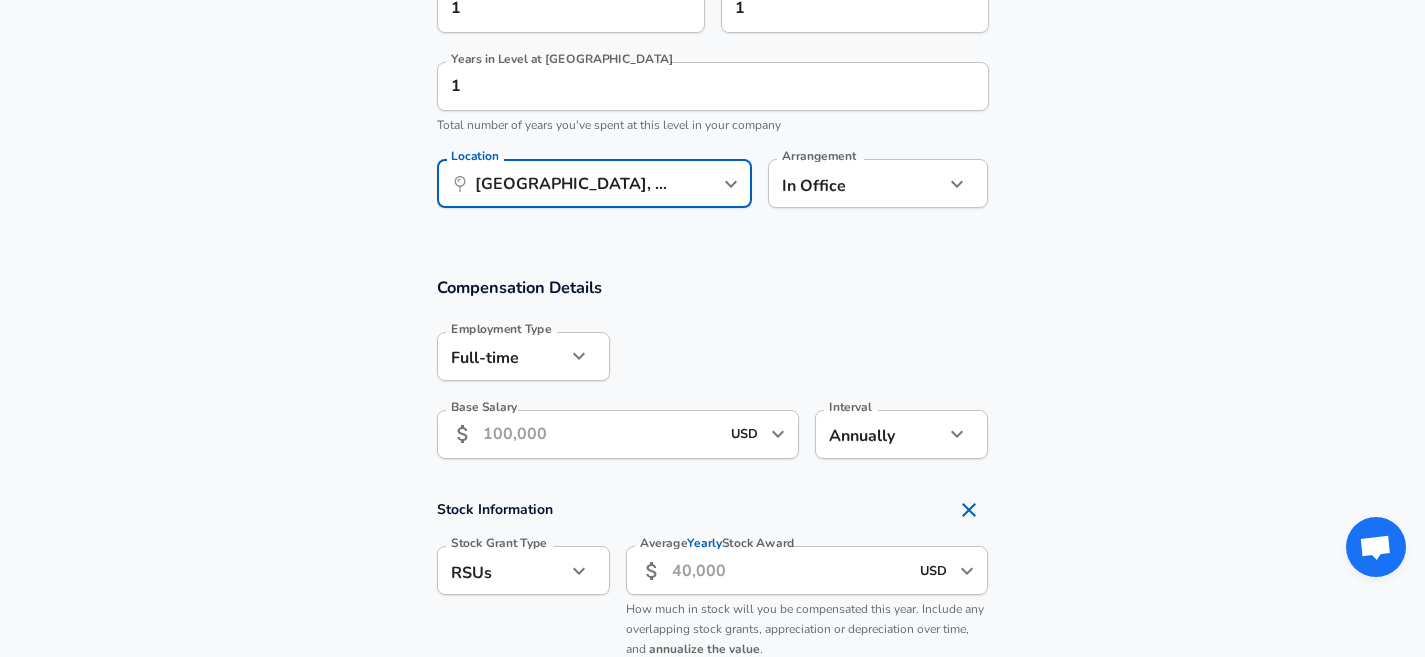 click on "Restart Add Your Salary Upload your offer letter   to verify your submission Enhance Privacy and Anonymity No Automatically hides specific fields until there are enough submissions to safely display the full details.   More Details Based on your submission and the data points that we have already collected, we will automatically hide and anonymize specific fields if there aren't enough data points to remain sufficiently anonymous. Company & Title Information   Enter the company you received your offer from Company PIMCO Company   Select the title that closest resembles your official title. This should be similar to the title that was present on your offer letter. Title Software Engineer Title Job Family Software Engineer Job Family   Select a Specialization that best fits your role. If you can't find one, select 'Other' to enter a custom specialization Select Specialization Full Stack Full Stack Select Specialization Level Level Work Experience and Location New Offer Employee Yes yes Years at PIMCO 1 1 1" at bounding box center [712, -727] 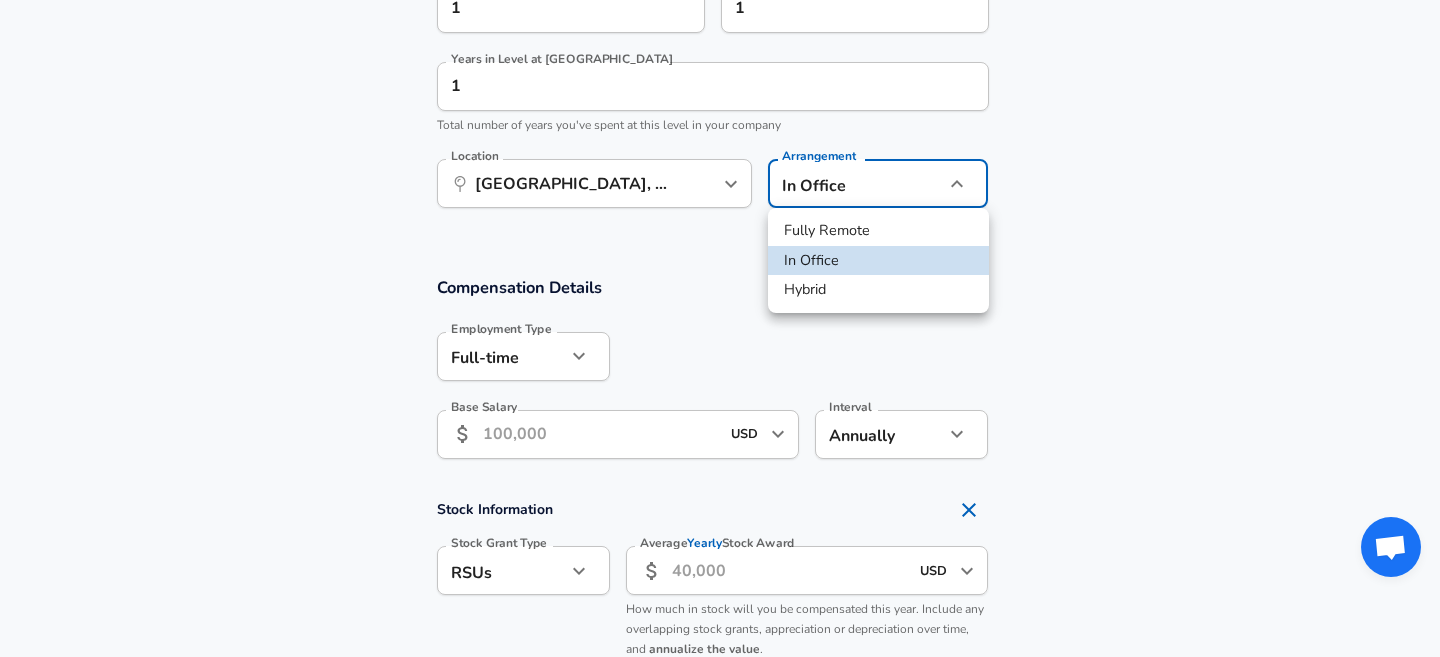 click on "Hybrid" at bounding box center [878, 290] 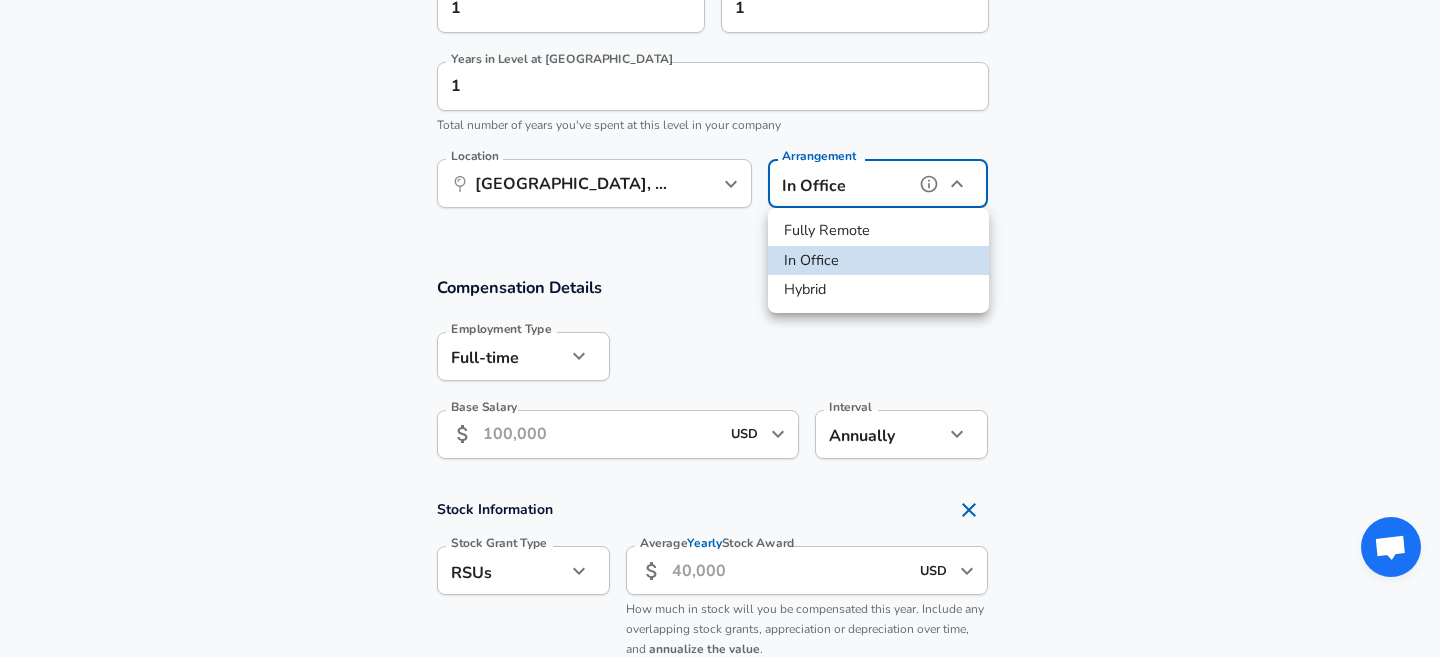 type on "hybrid" 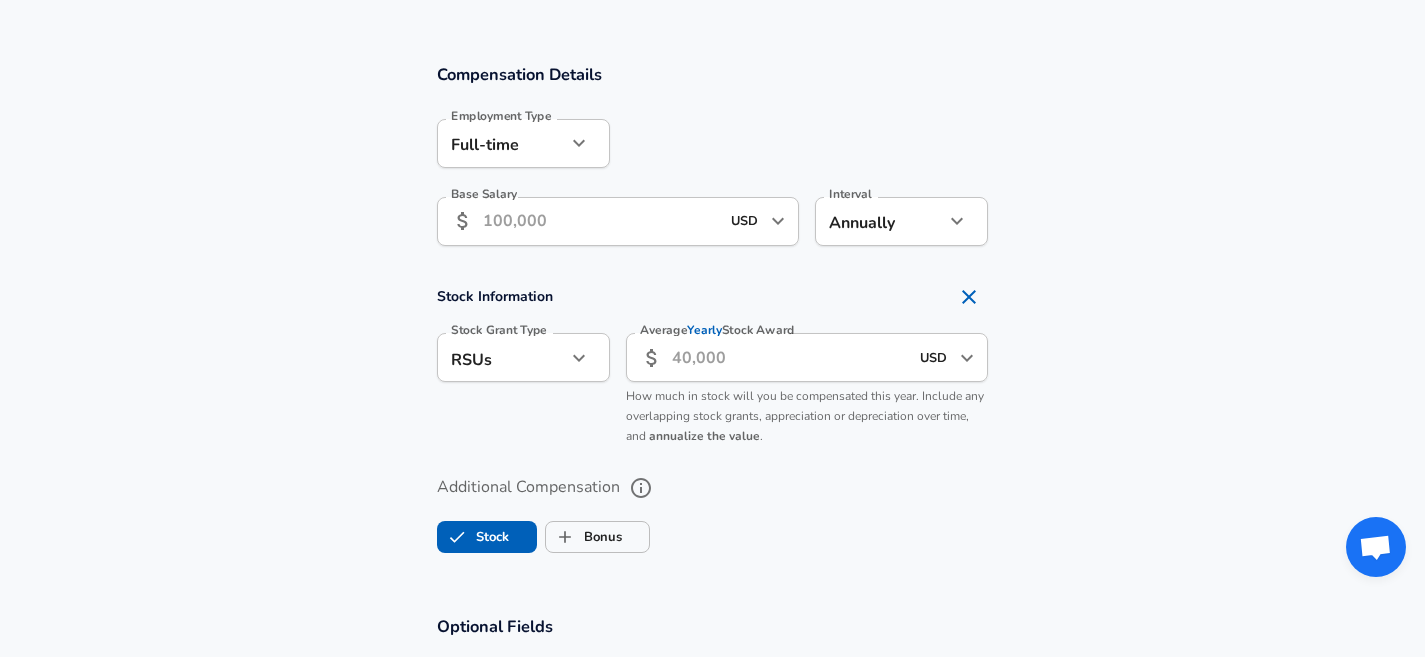 scroll, scrollTop: 1111, scrollLeft: 0, axis: vertical 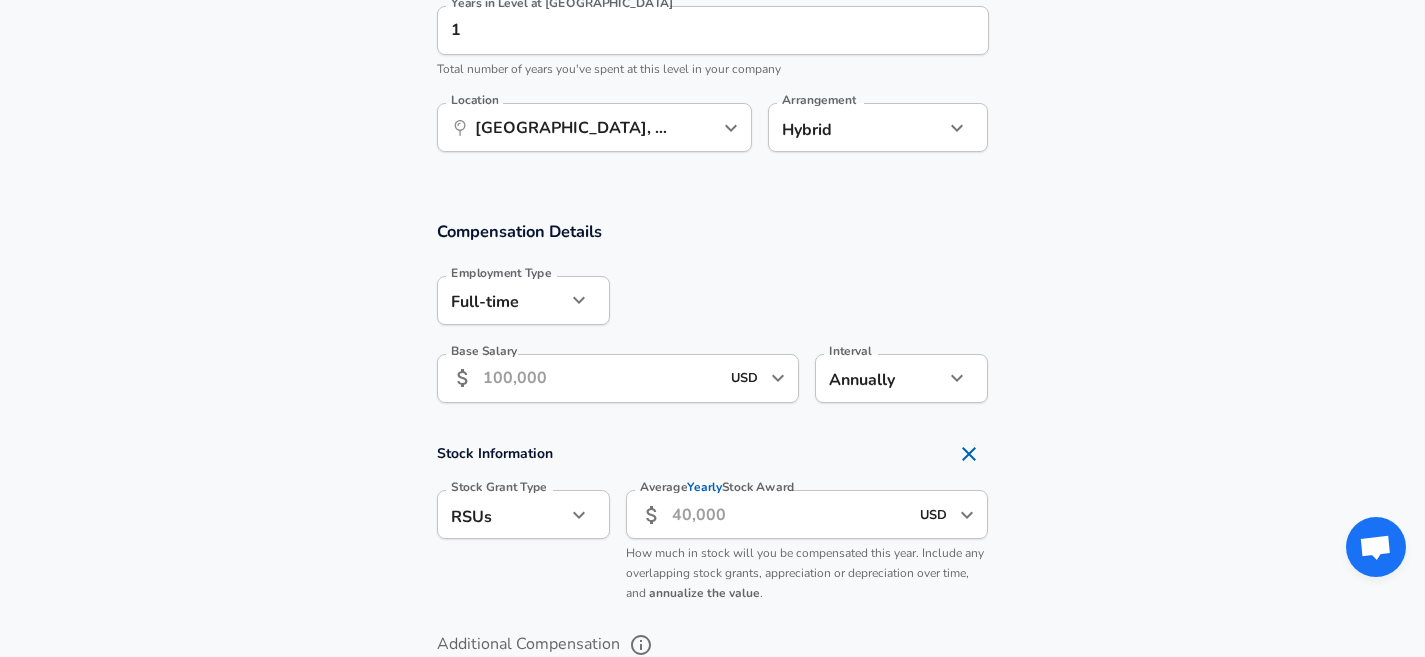 click on "Base Salary ​ USD ​ Base Salary" at bounding box center (610, 377) 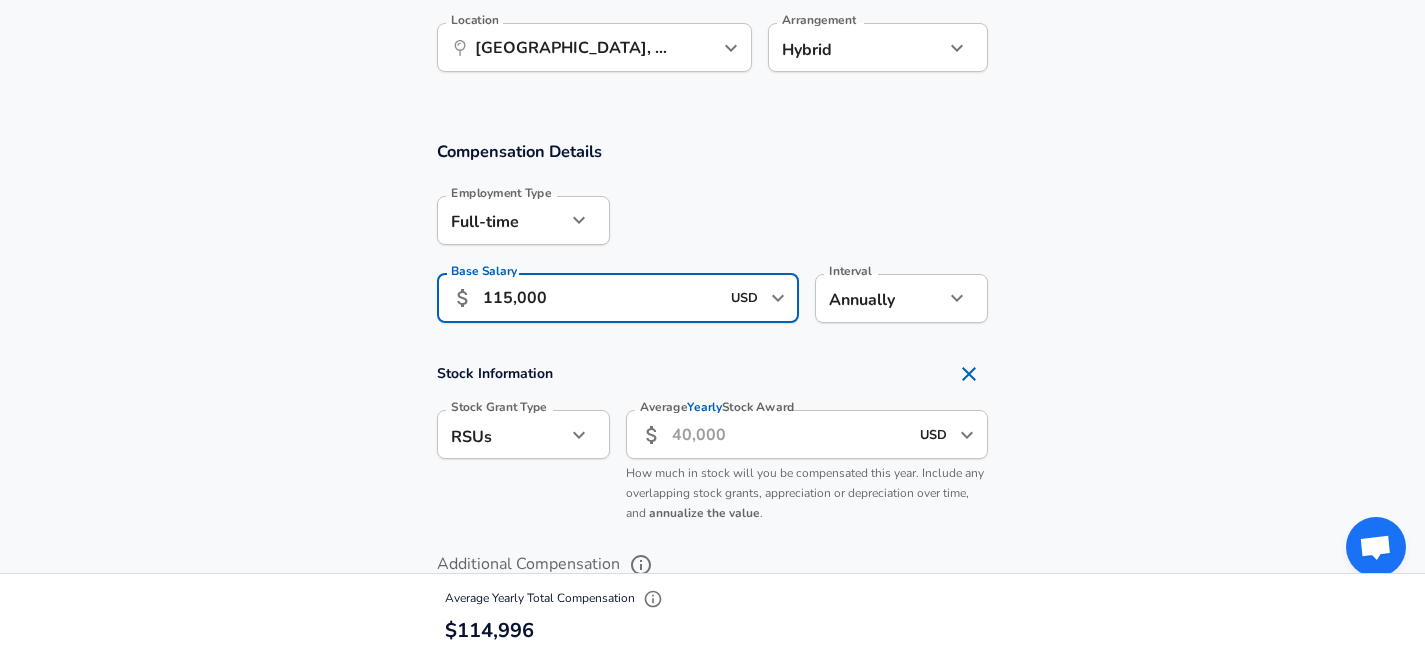 scroll, scrollTop: 1300, scrollLeft: 0, axis: vertical 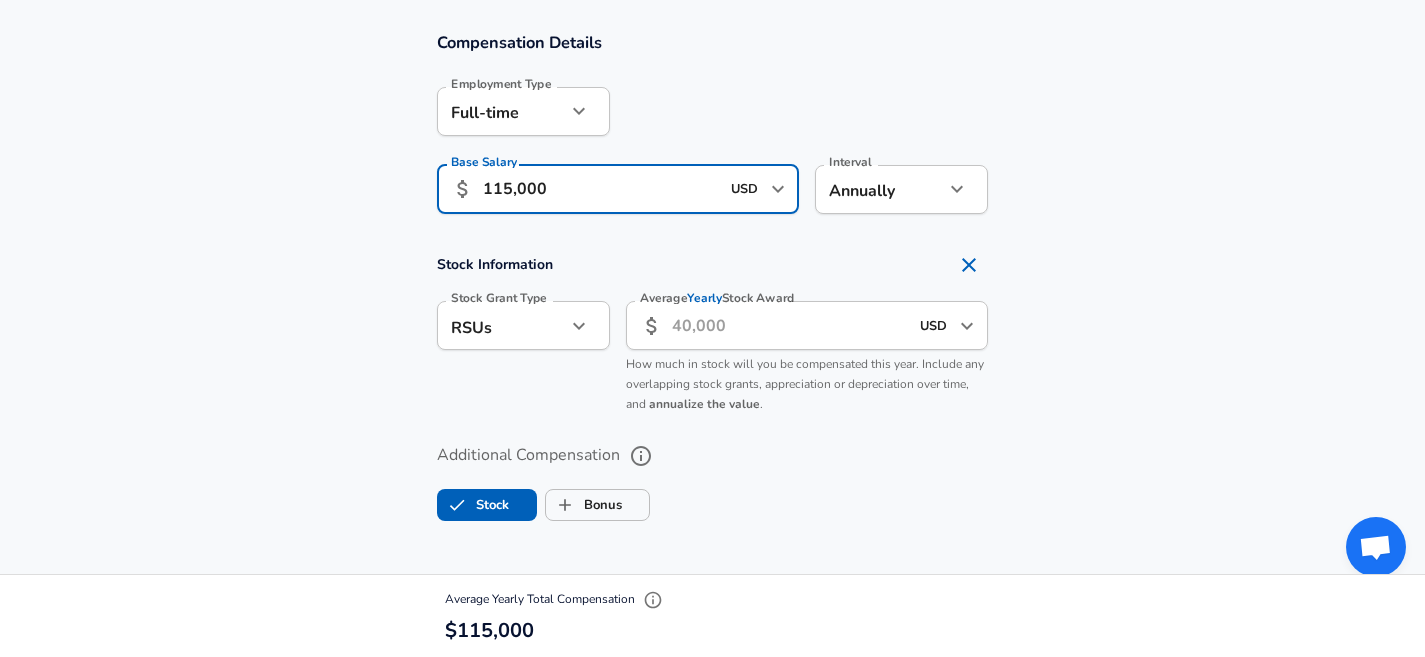 type on "115,000" 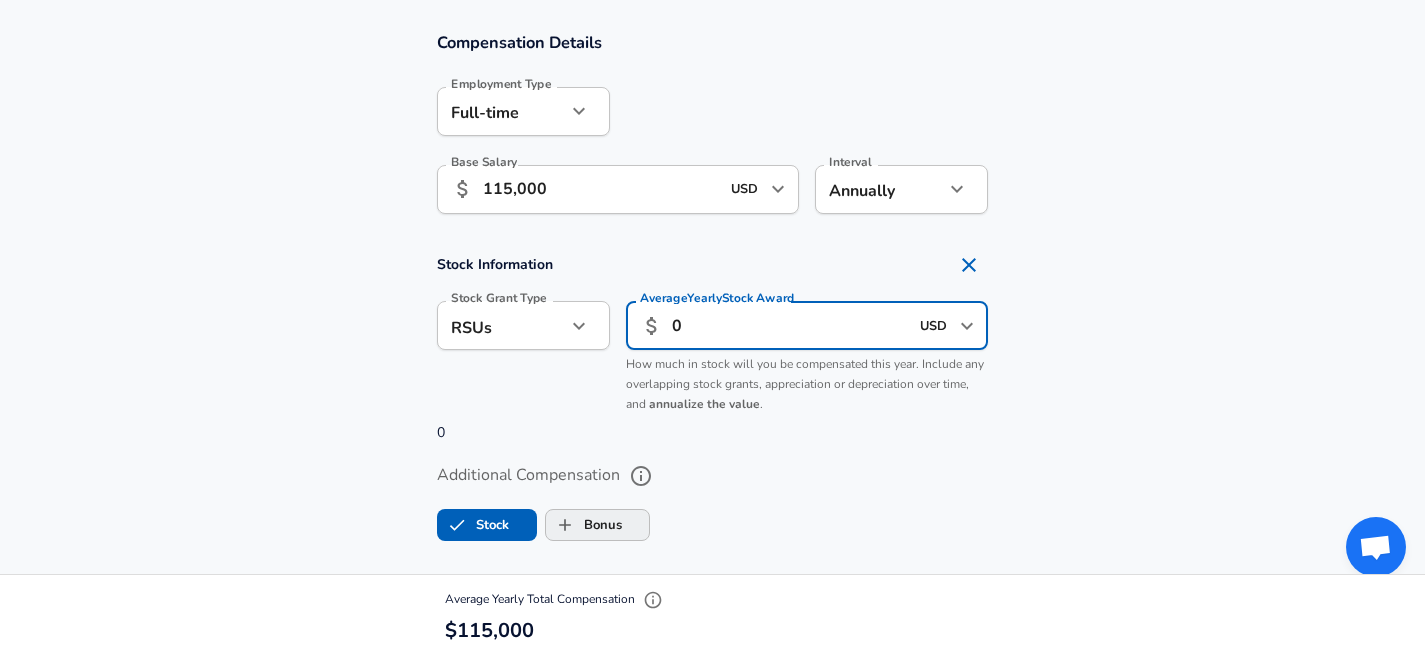 type on "0" 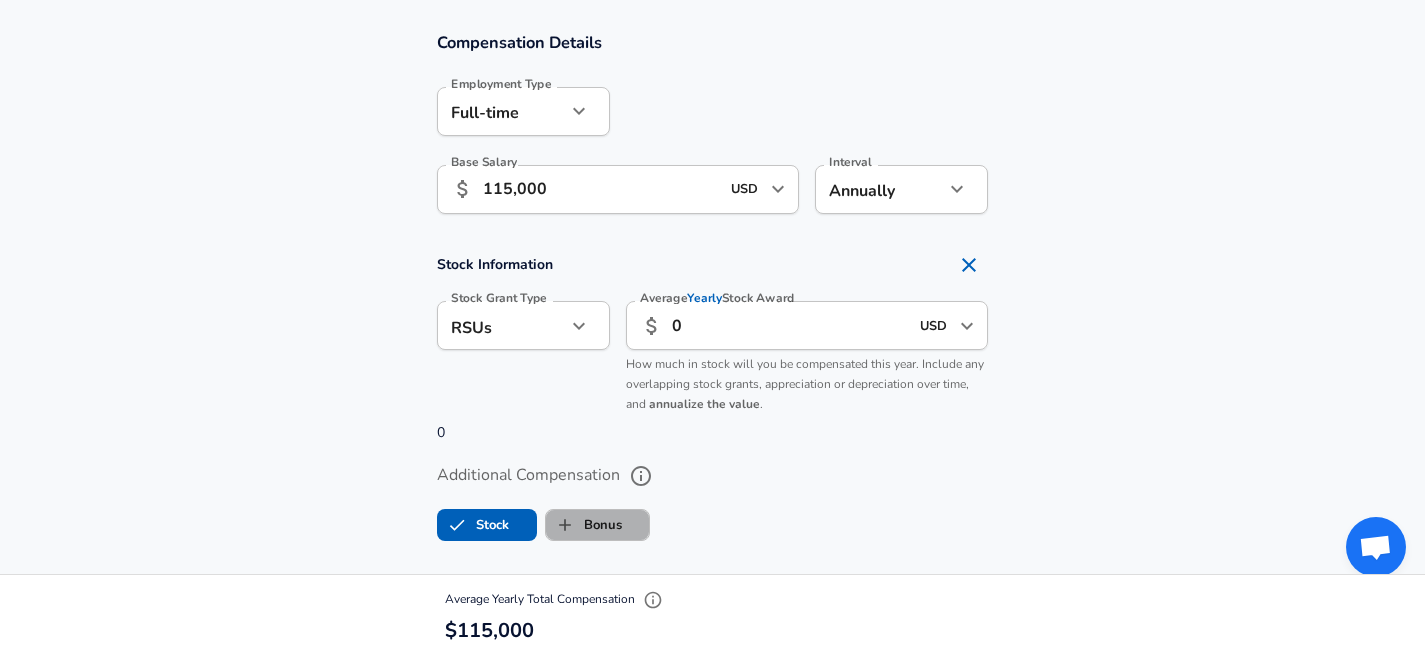 click on "Bonus" at bounding box center (584, 525) 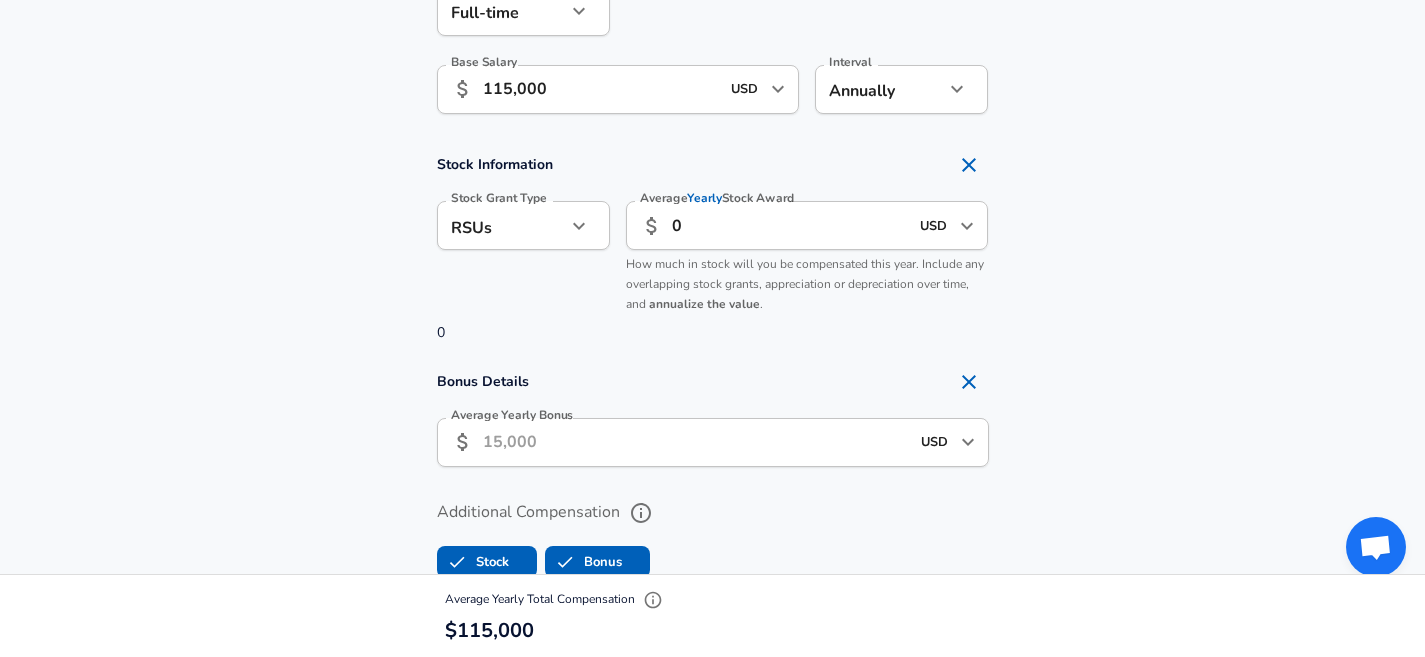 scroll, scrollTop: 1518, scrollLeft: 0, axis: vertical 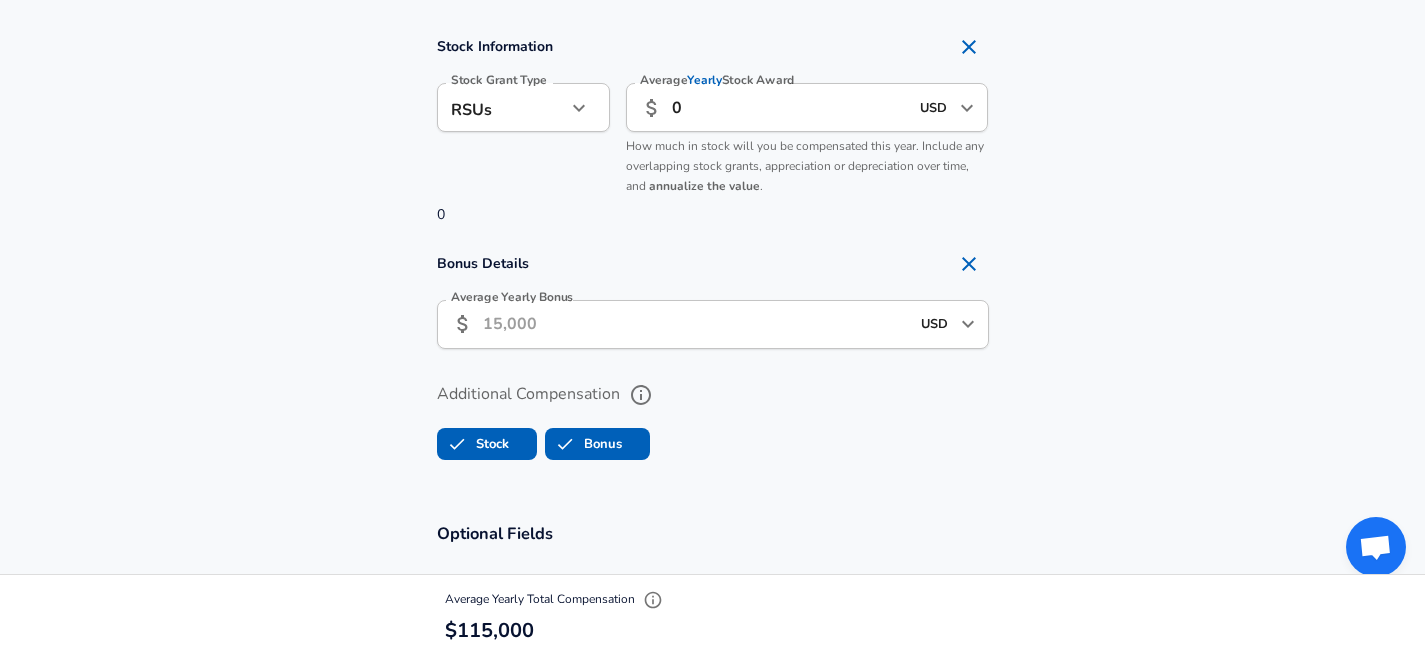 click on "Average Yearly Bonus" at bounding box center (696, 324) 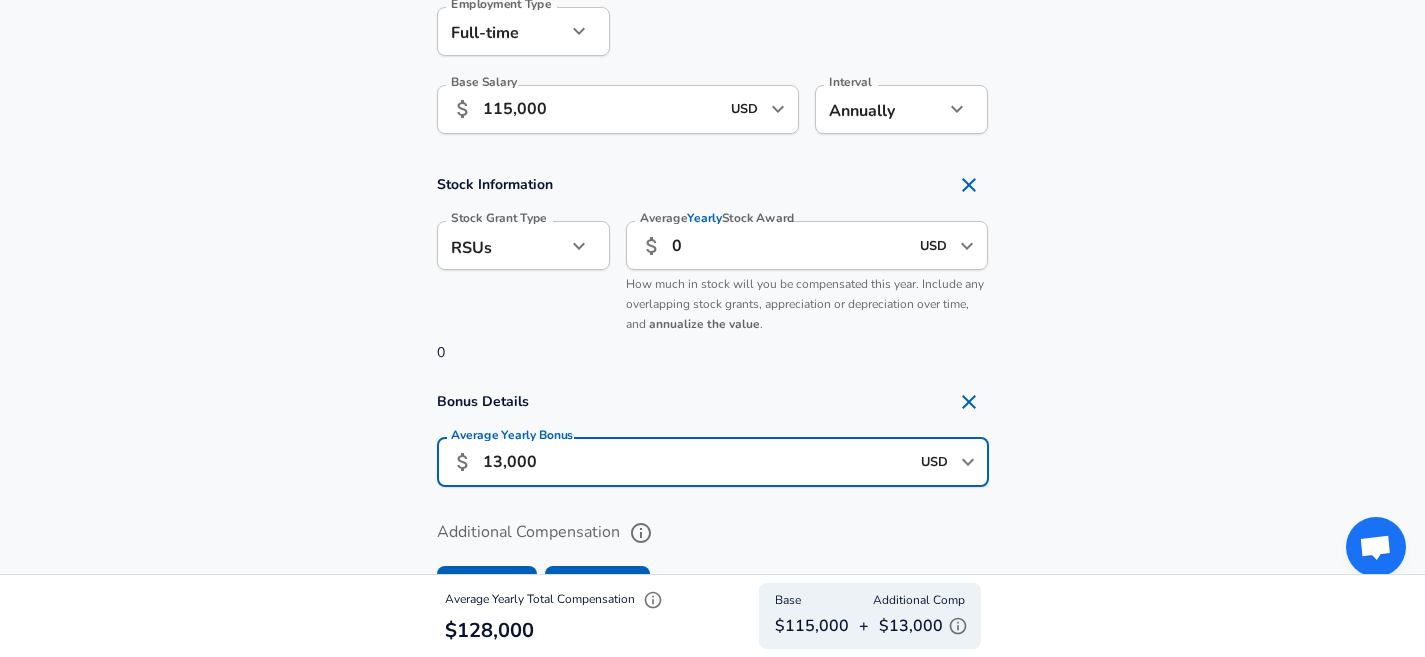 scroll, scrollTop: 1593, scrollLeft: 0, axis: vertical 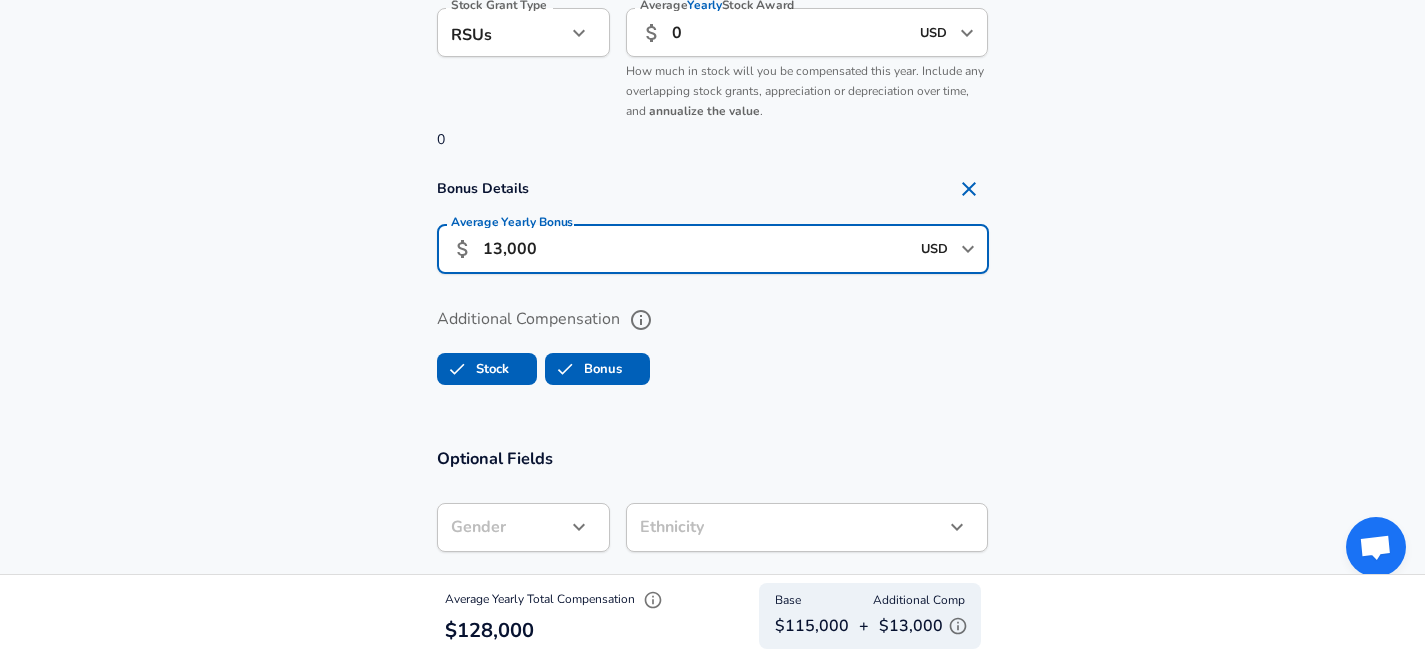 type on "13,000" 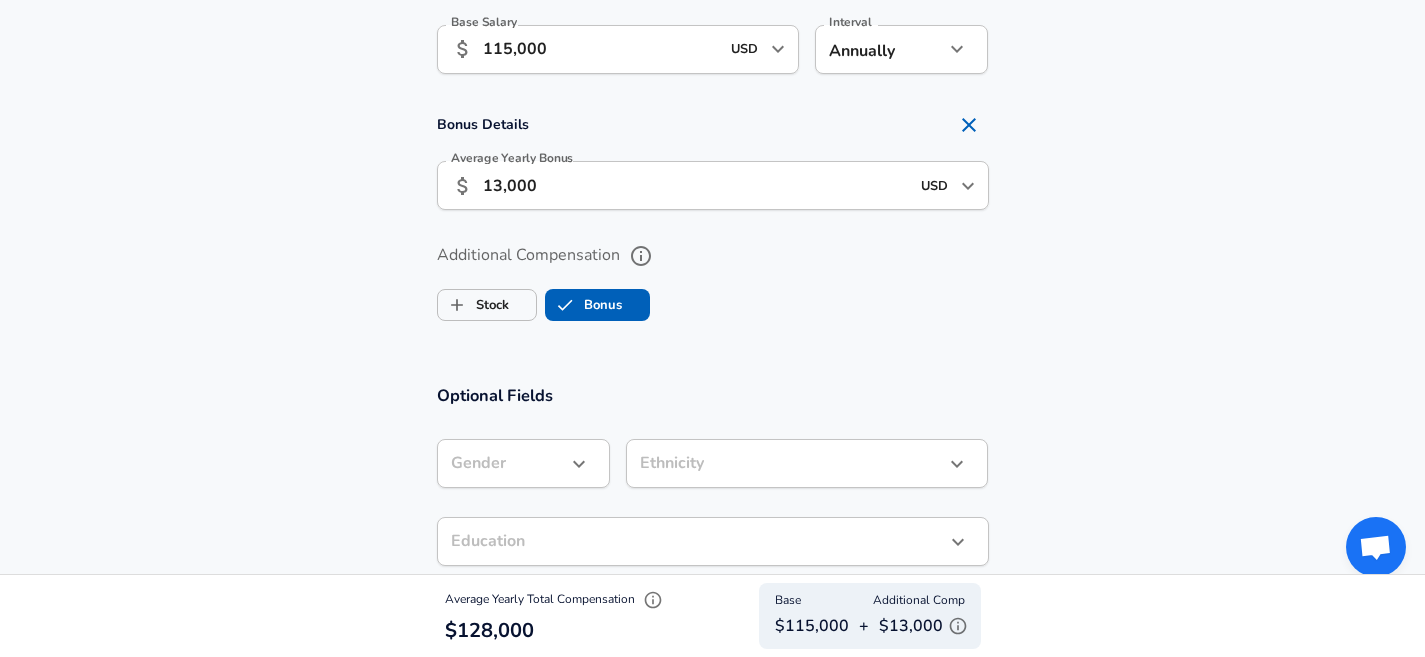 scroll, scrollTop: 1445, scrollLeft: 0, axis: vertical 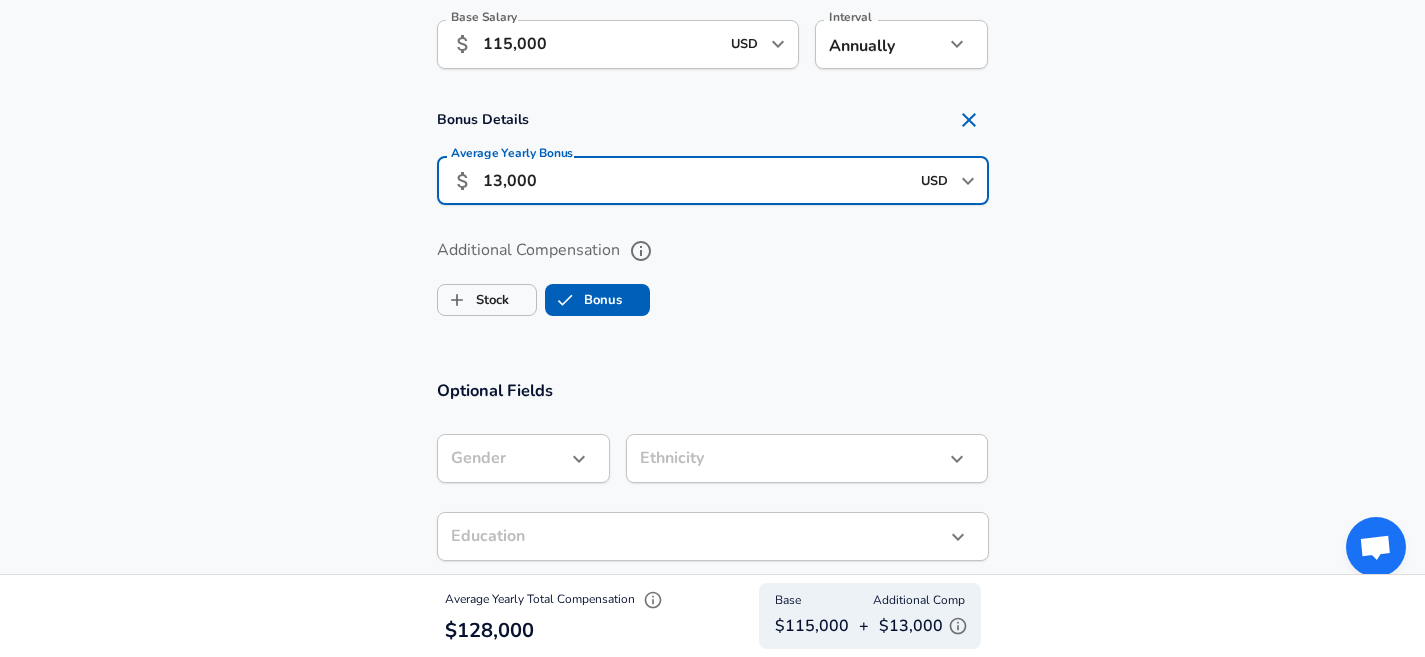 click on "13,000" at bounding box center (696, 180) 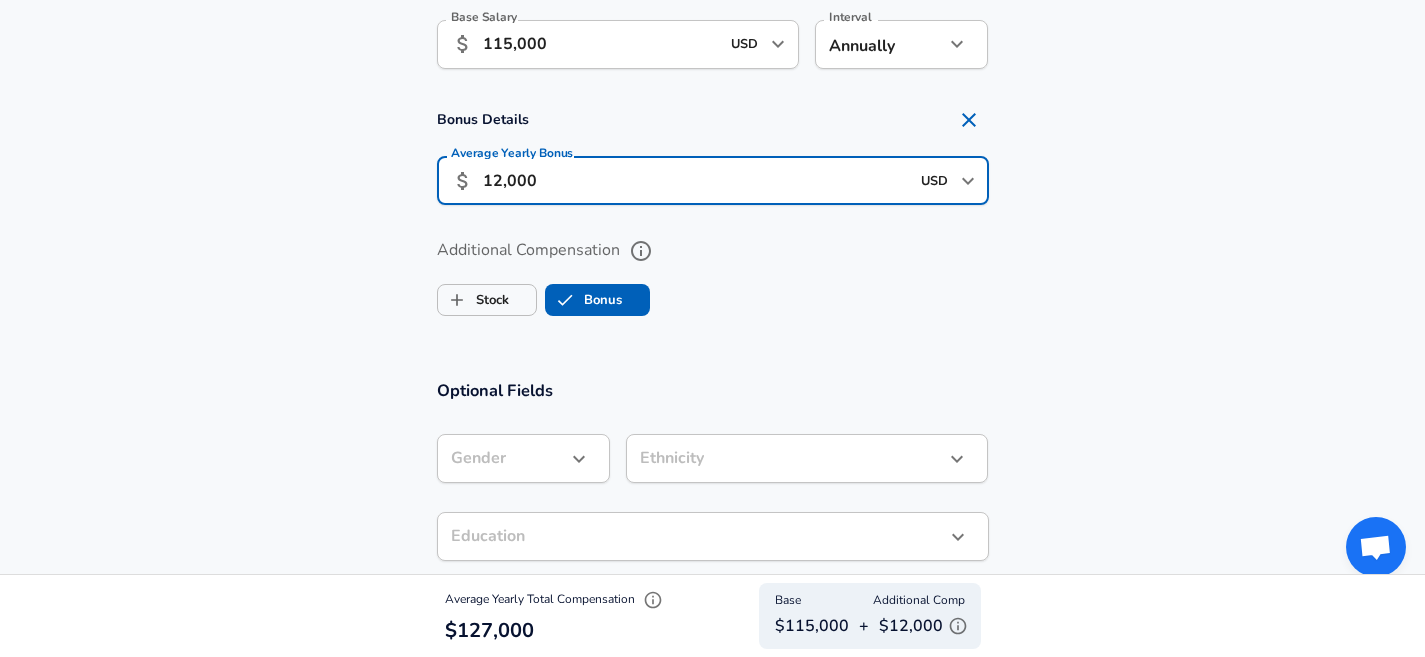 type on "12,000" 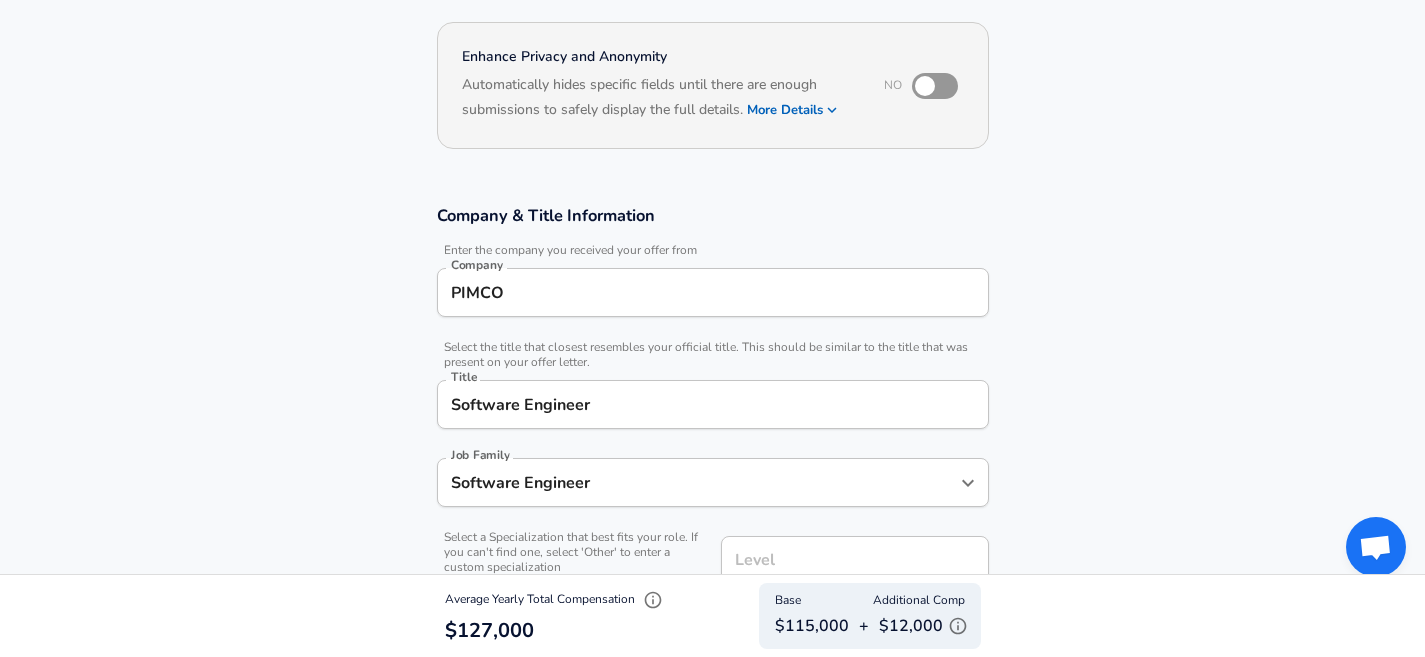 scroll, scrollTop: 0, scrollLeft: 0, axis: both 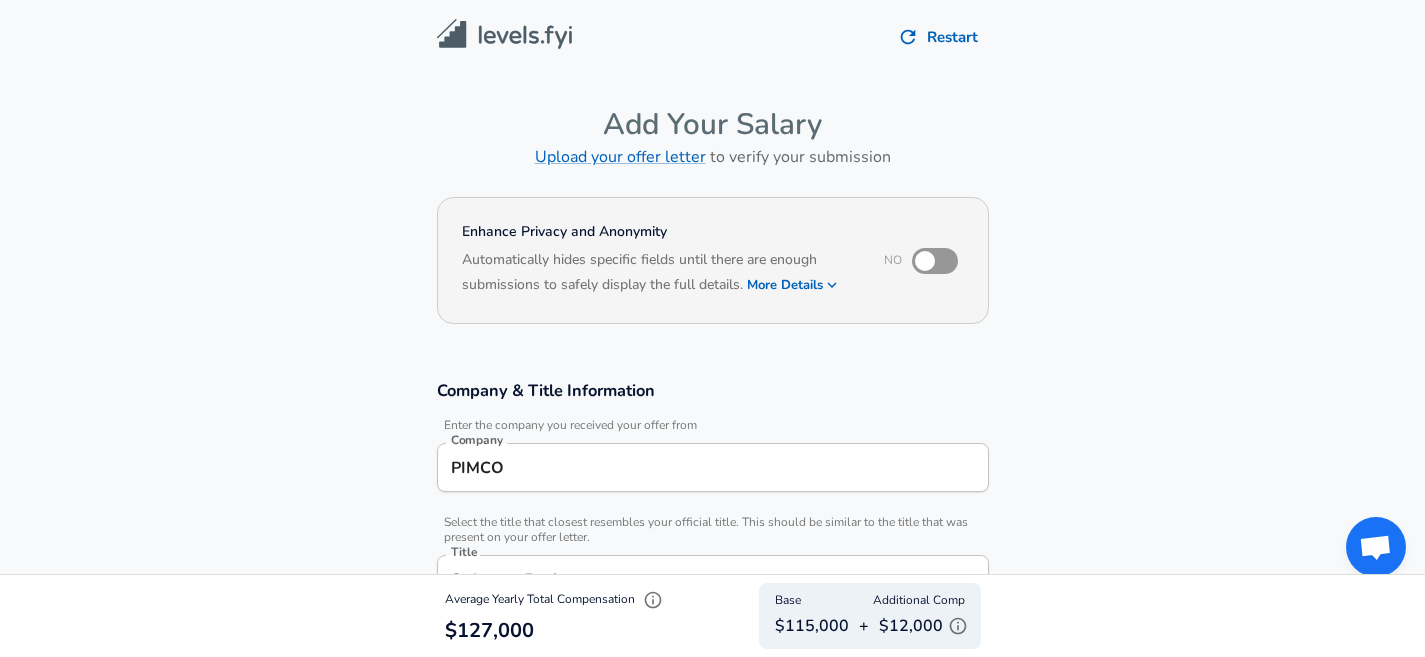 click at bounding box center (925, 261) 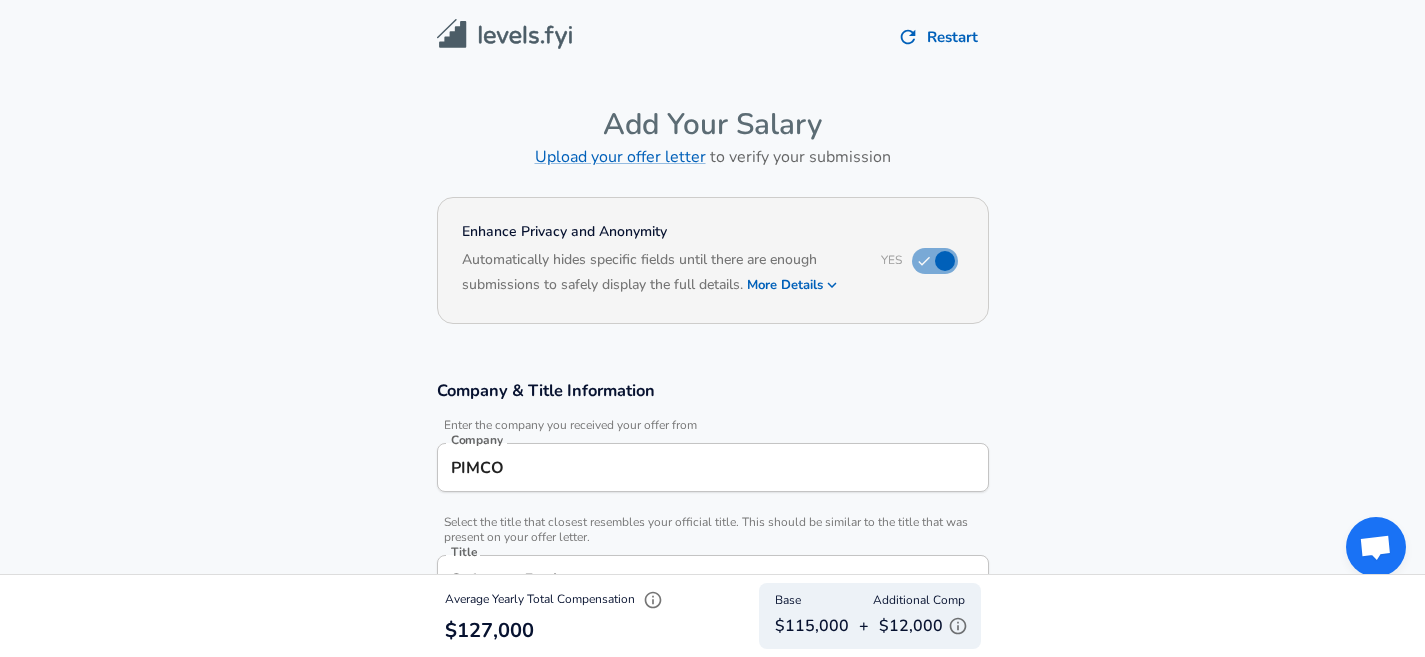 click 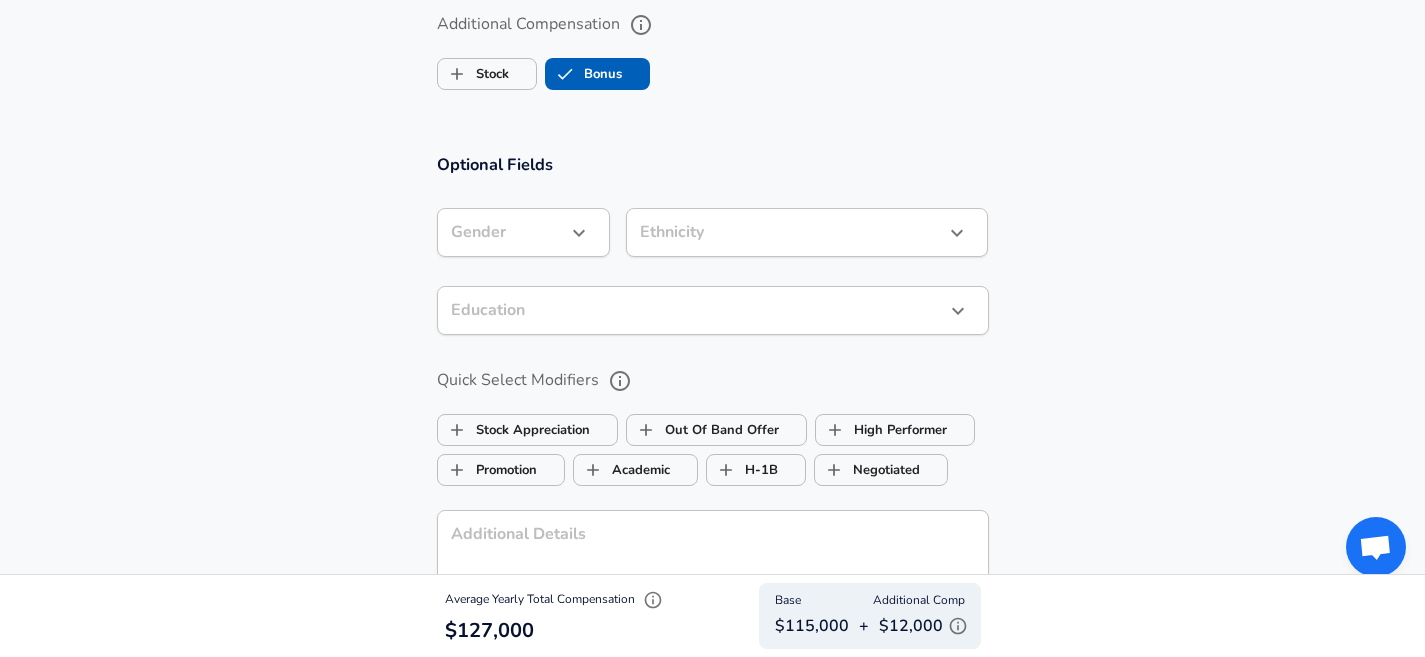scroll, scrollTop: 2324, scrollLeft: 0, axis: vertical 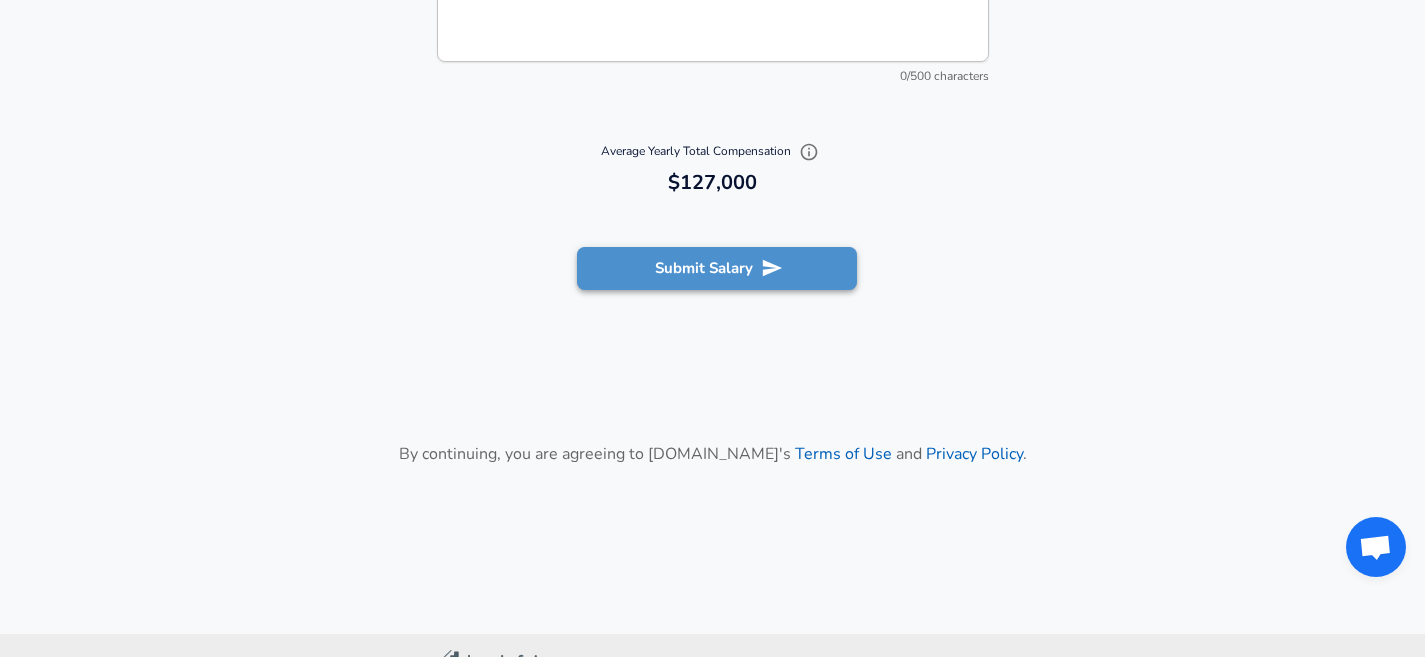 click on "Submit Salary" at bounding box center (717, 268) 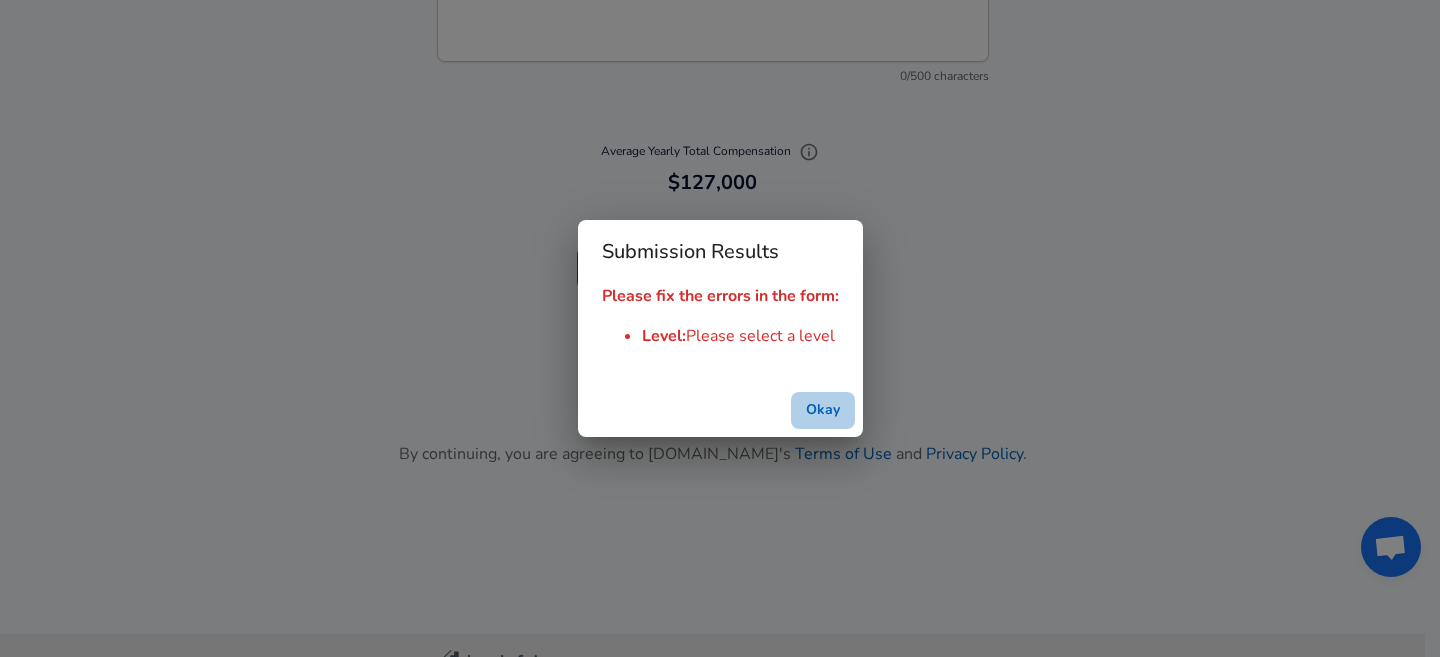 click on "Okay" at bounding box center (823, 410) 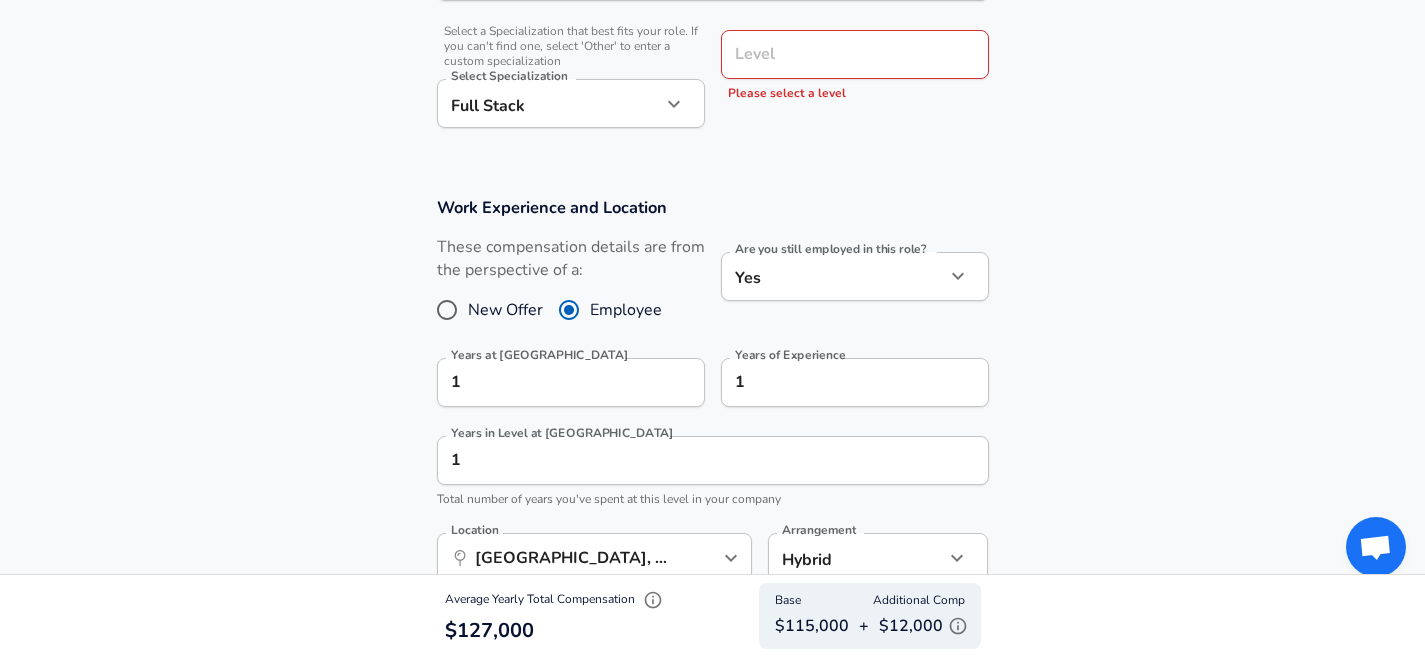 scroll, scrollTop: 334, scrollLeft: 0, axis: vertical 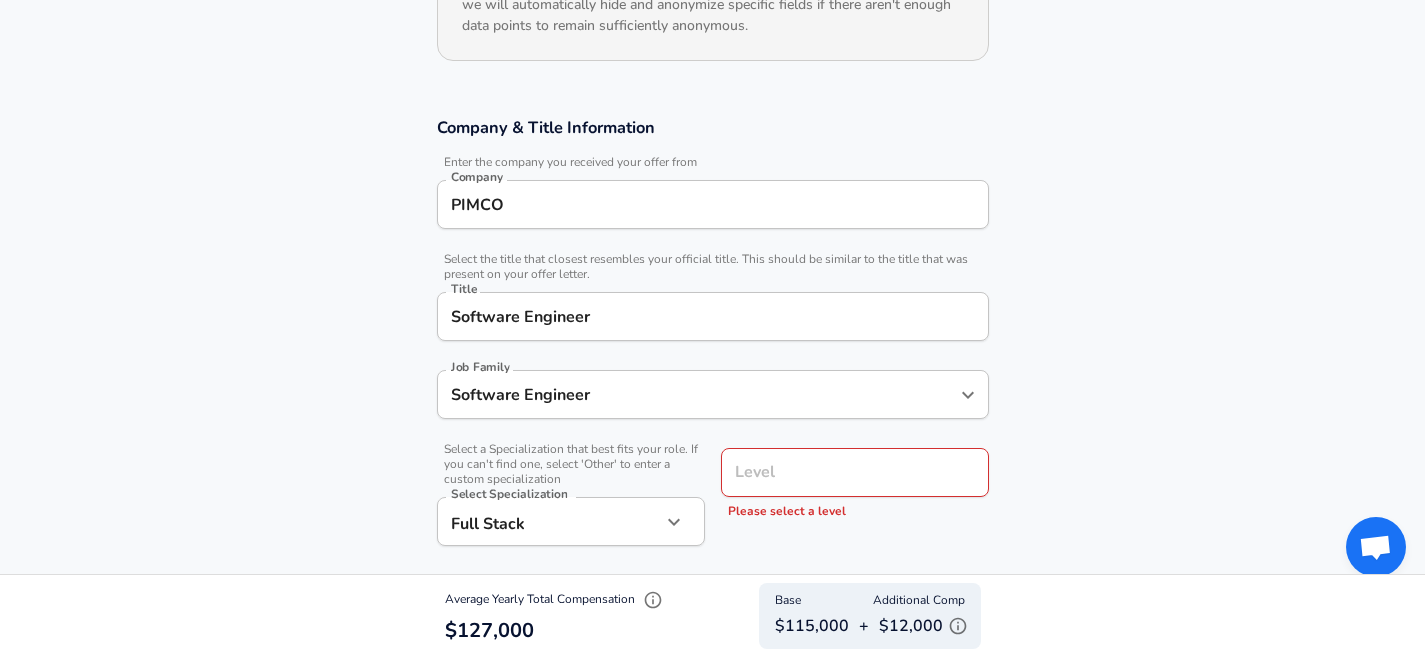 click on "Level" at bounding box center (855, 472) 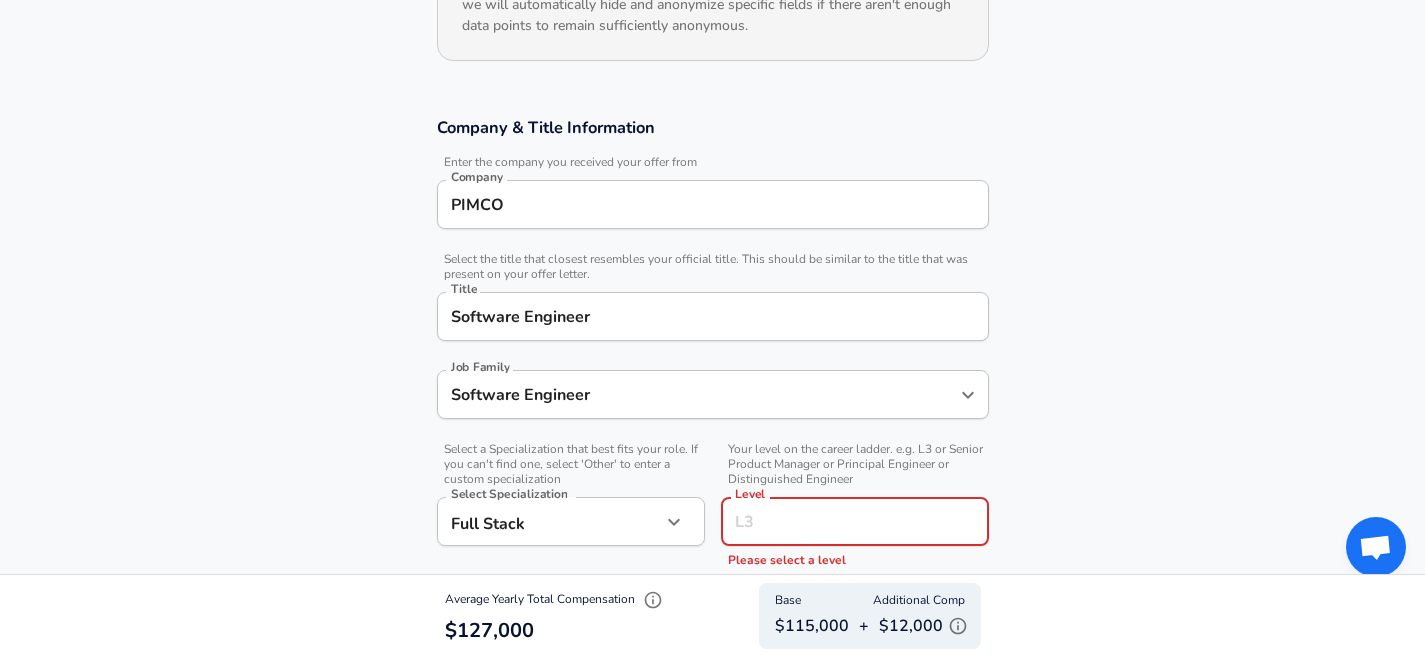 scroll, scrollTop: 374, scrollLeft: 0, axis: vertical 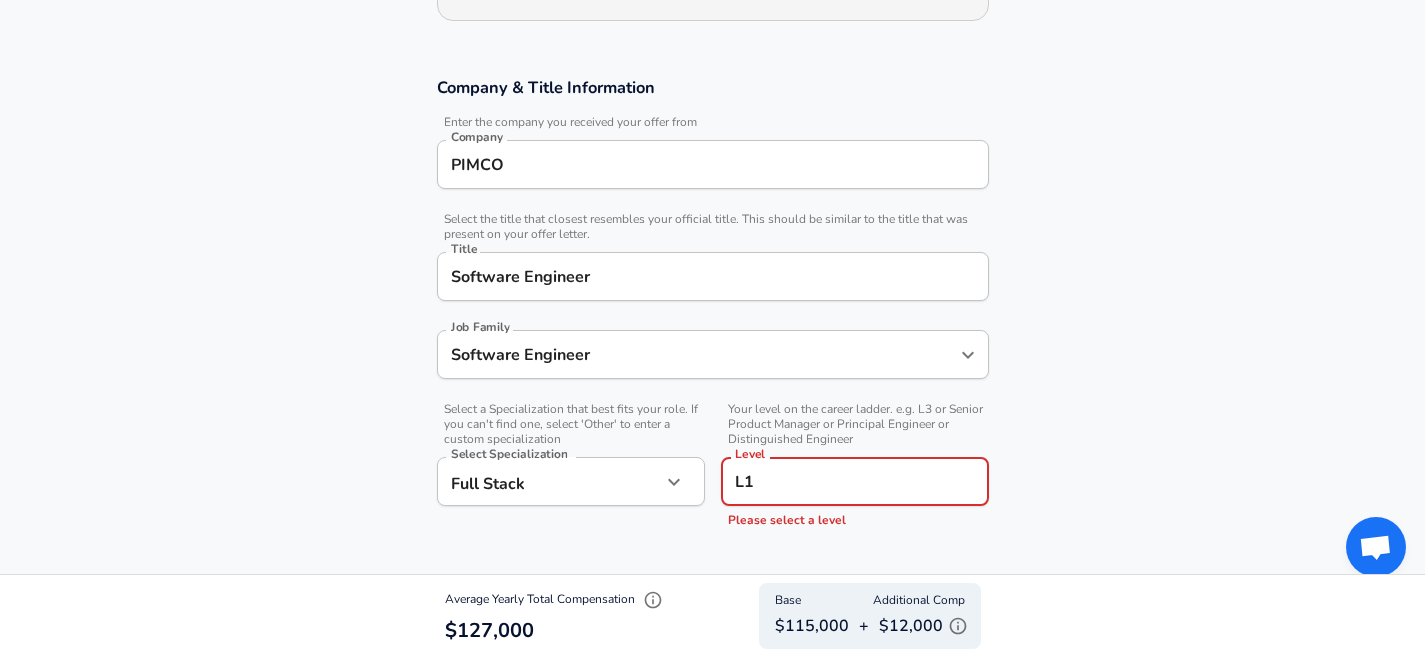 type on "L1" 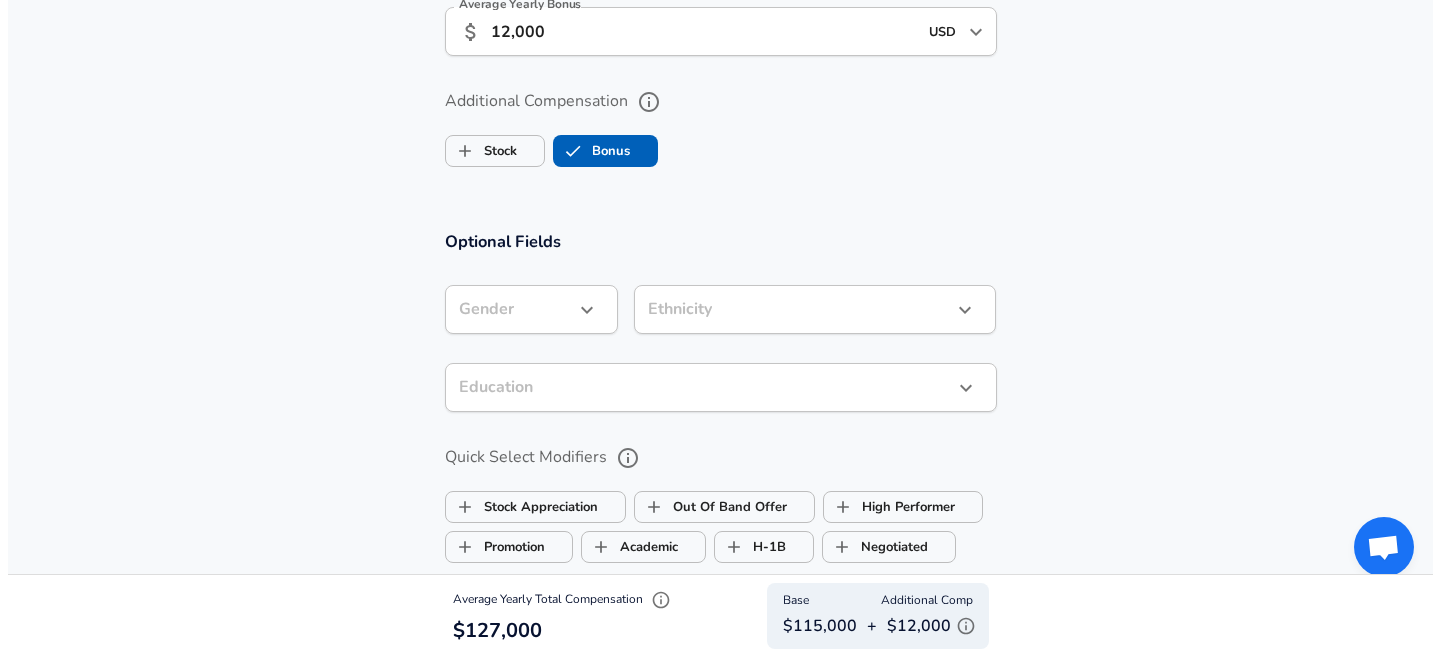 scroll, scrollTop: 2177, scrollLeft: 0, axis: vertical 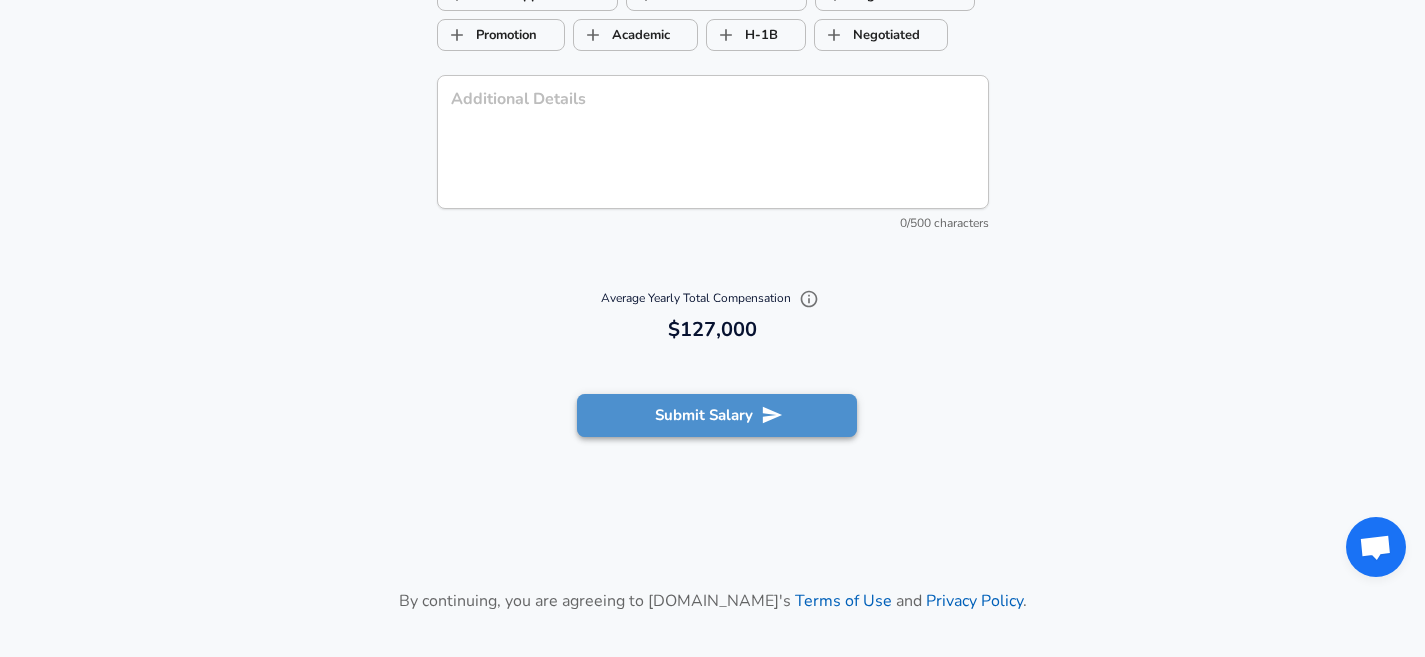 click on "Submit Salary" at bounding box center (717, 415) 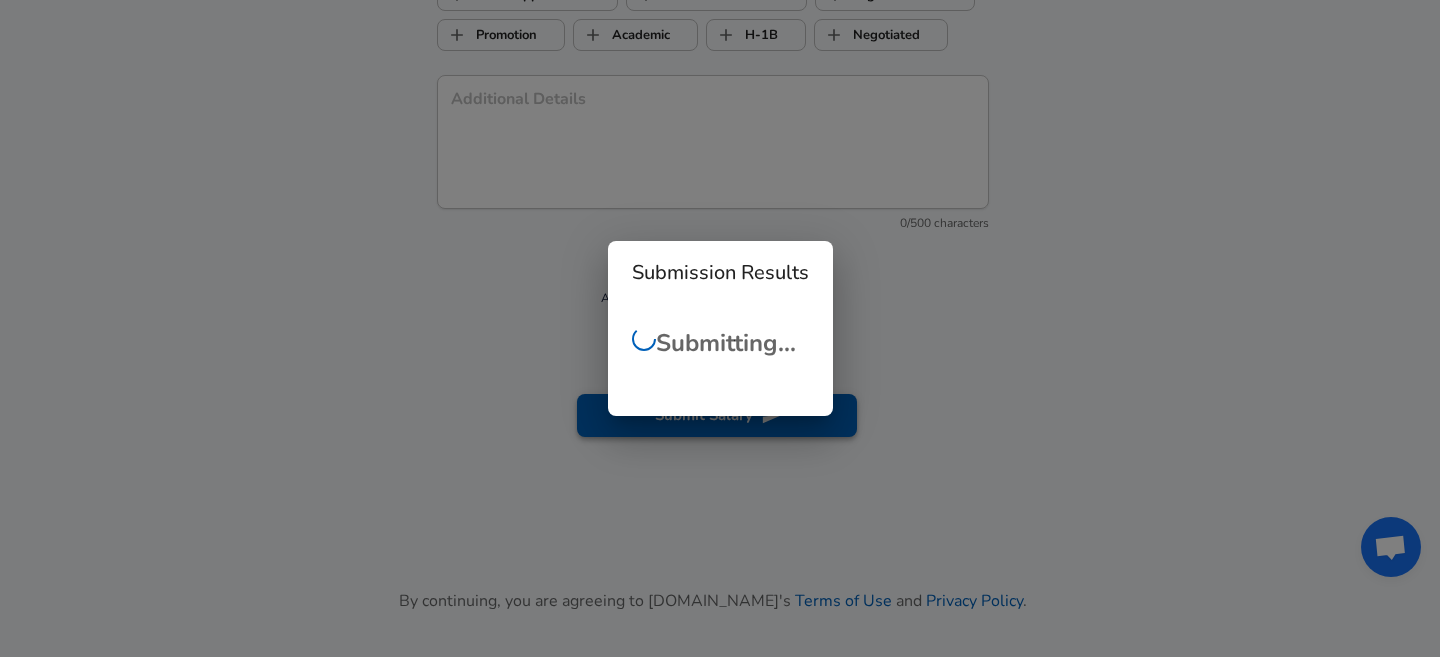 checkbox on "false" 